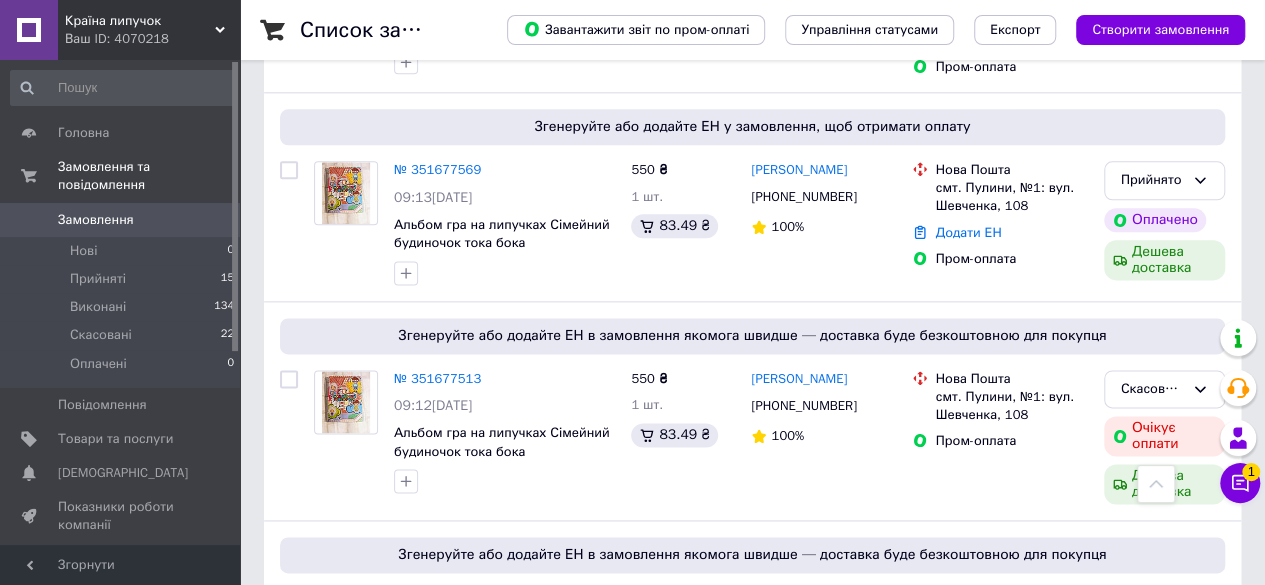 scroll, scrollTop: 1224, scrollLeft: 0, axis: vertical 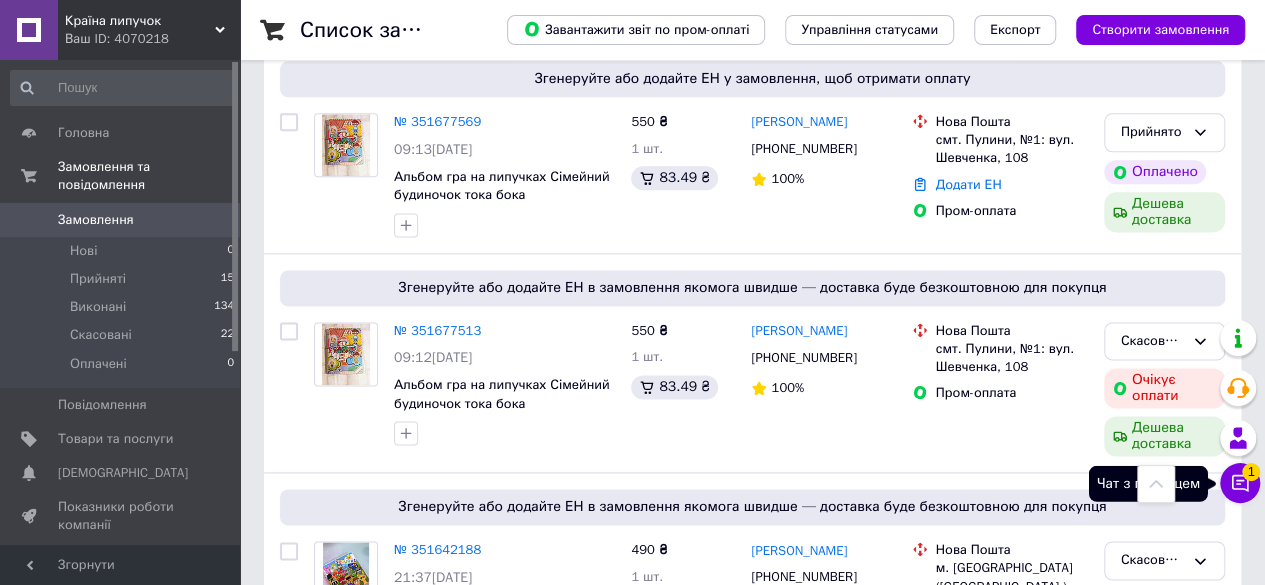 click on "Чат з покупцем 1" at bounding box center (1240, 483) 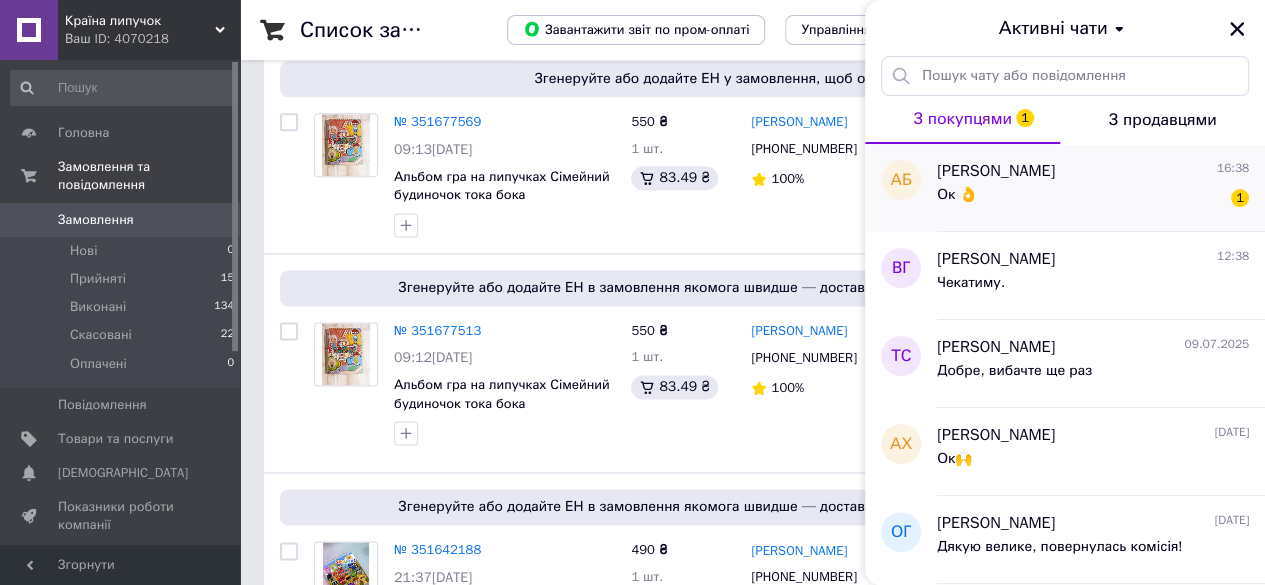 click on "Ок 👌 1" at bounding box center [1093, 199] 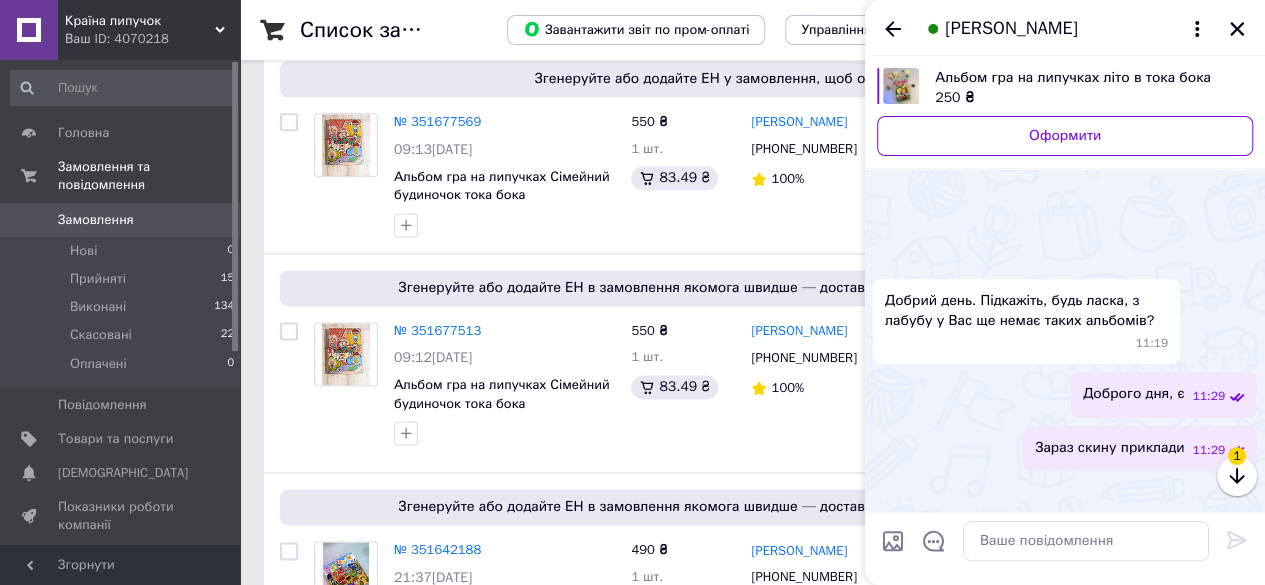 scroll, scrollTop: 3998, scrollLeft: 0, axis: vertical 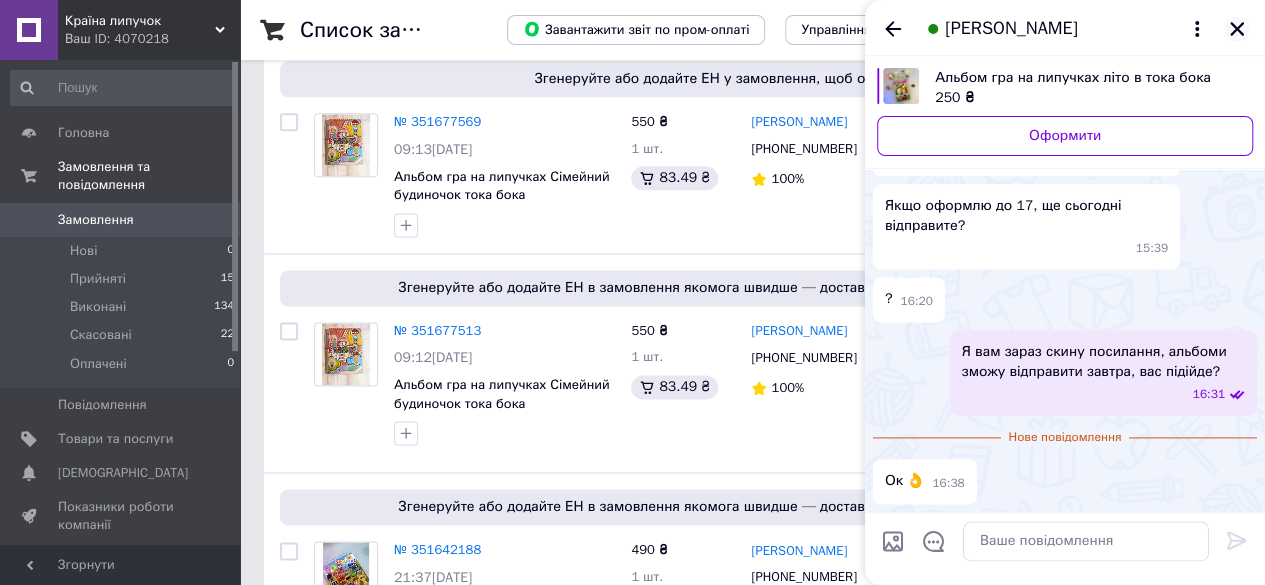 click 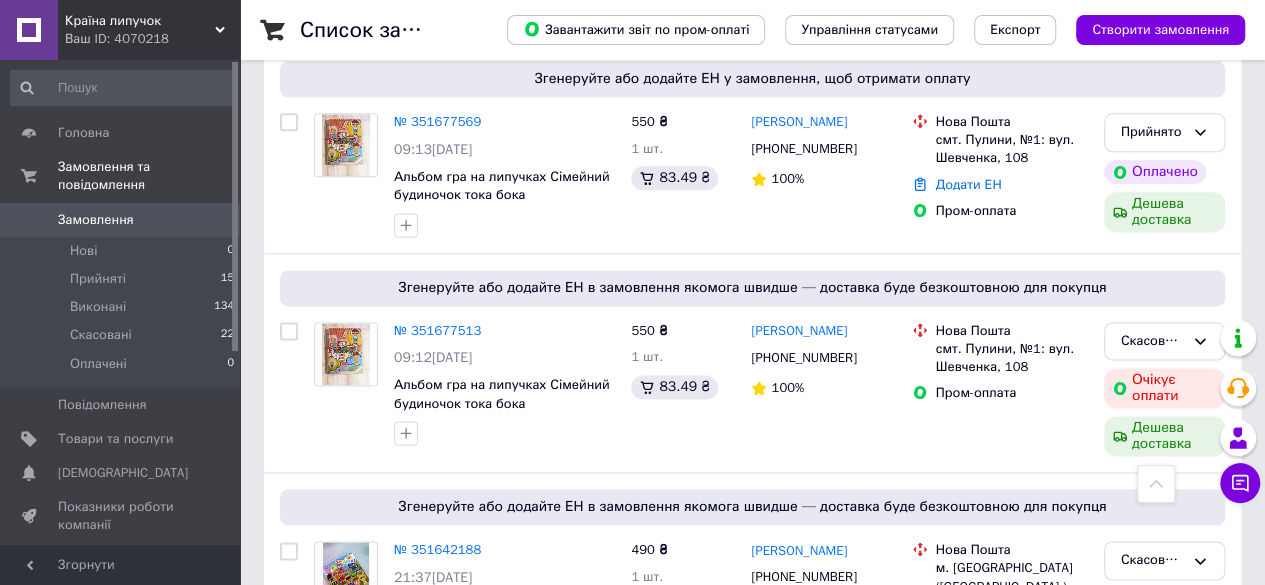 scroll, scrollTop: 0, scrollLeft: 0, axis: both 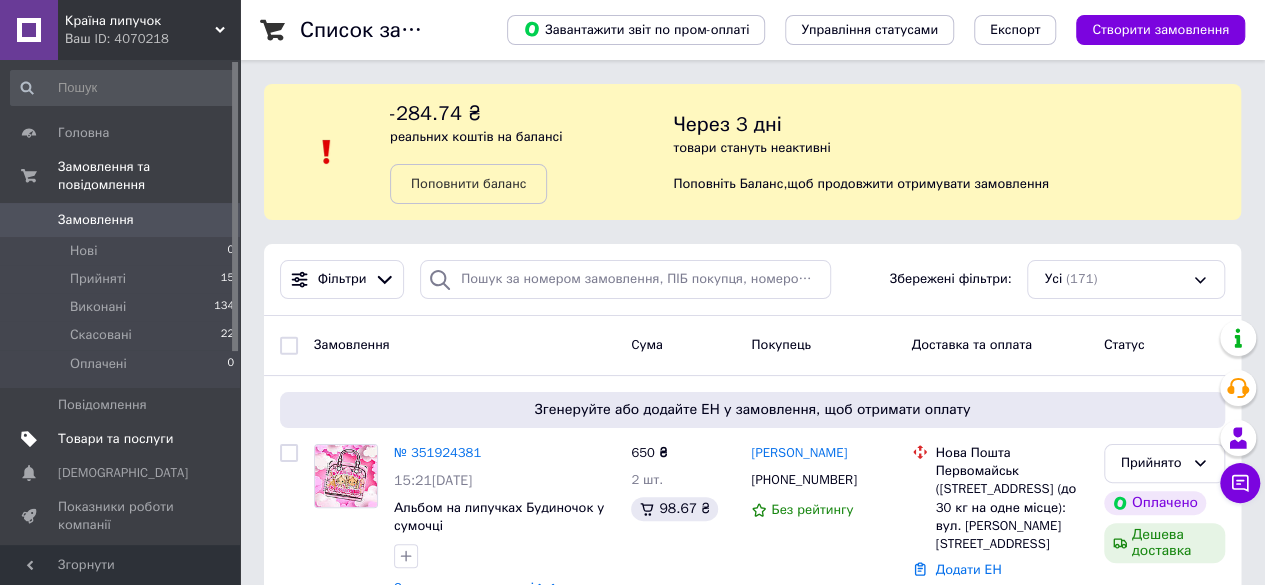 click on "Товари та послуги" at bounding box center (115, 439) 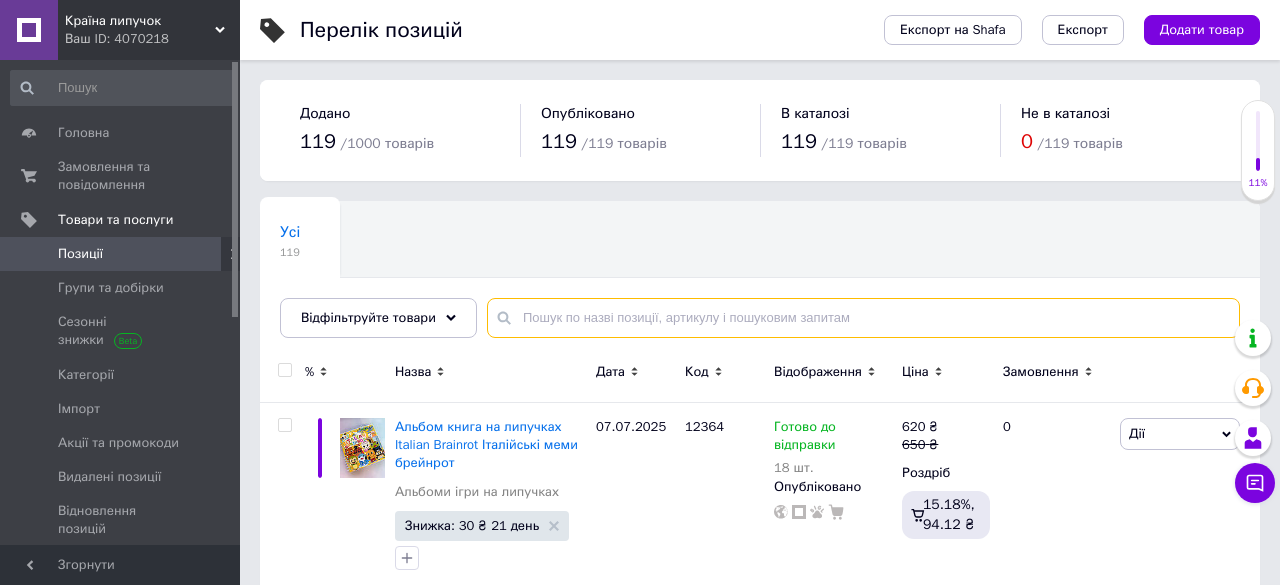 click at bounding box center [863, 318] 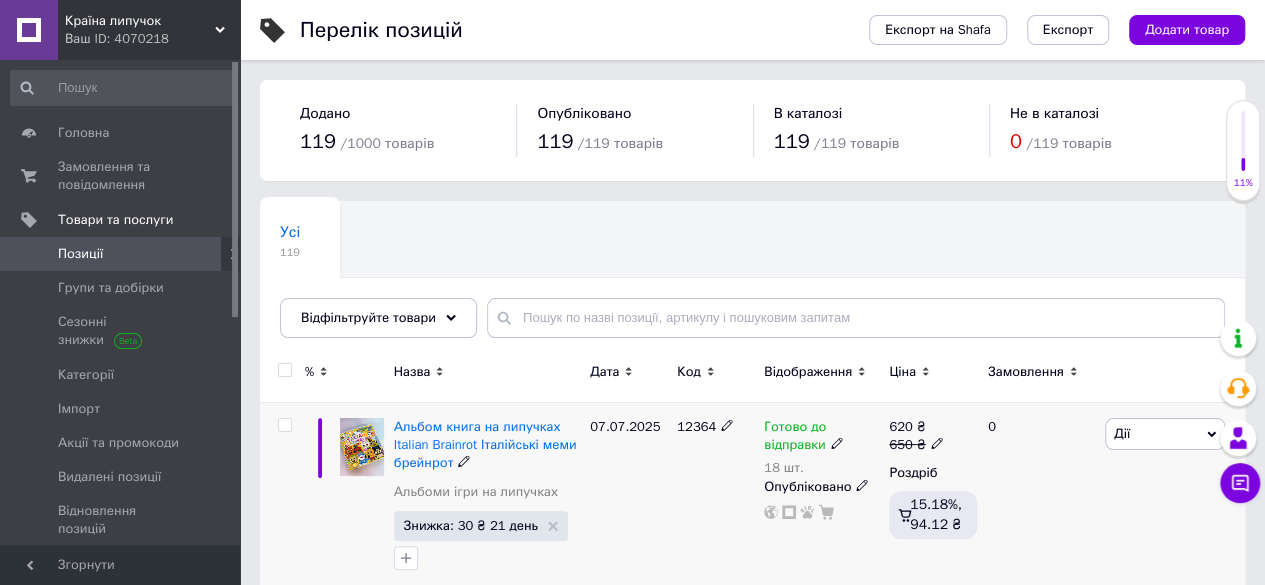 click on "Дії" at bounding box center (1165, 434) 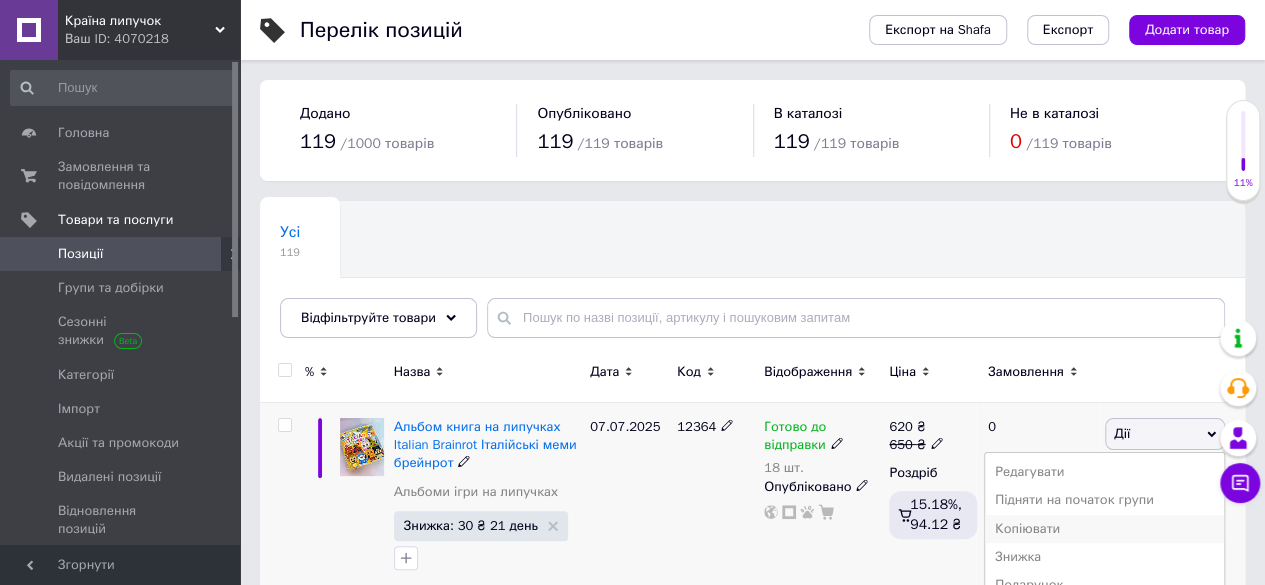 click on "Копіювати" at bounding box center [1104, 529] 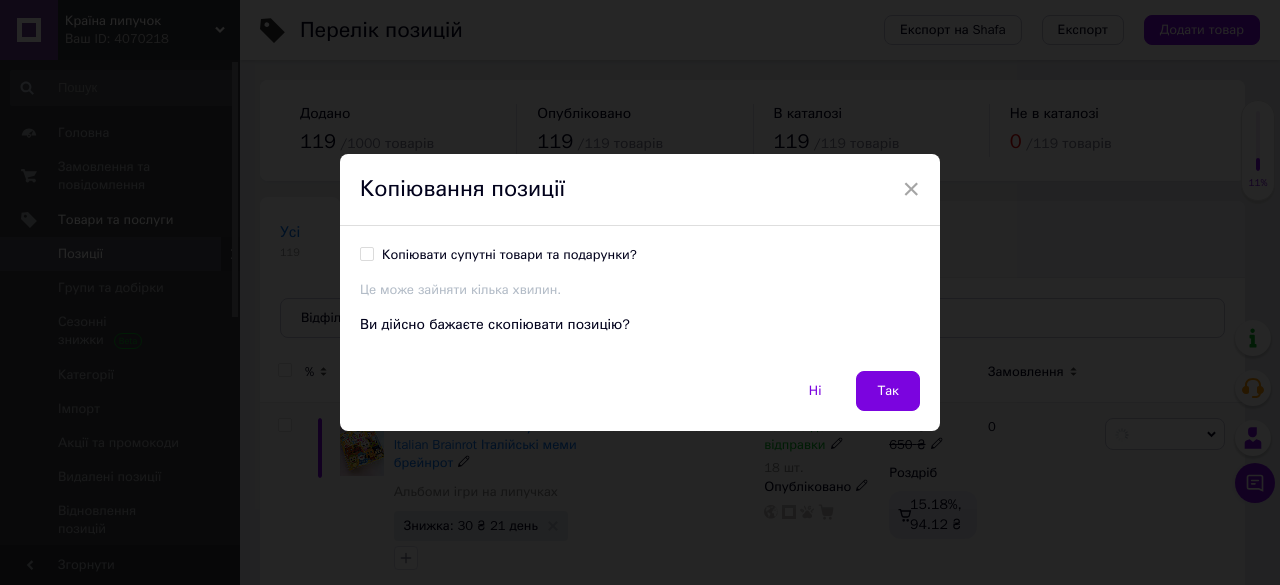 click on "Копіювати супутні товари та подарунки?" at bounding box center [509, 255] 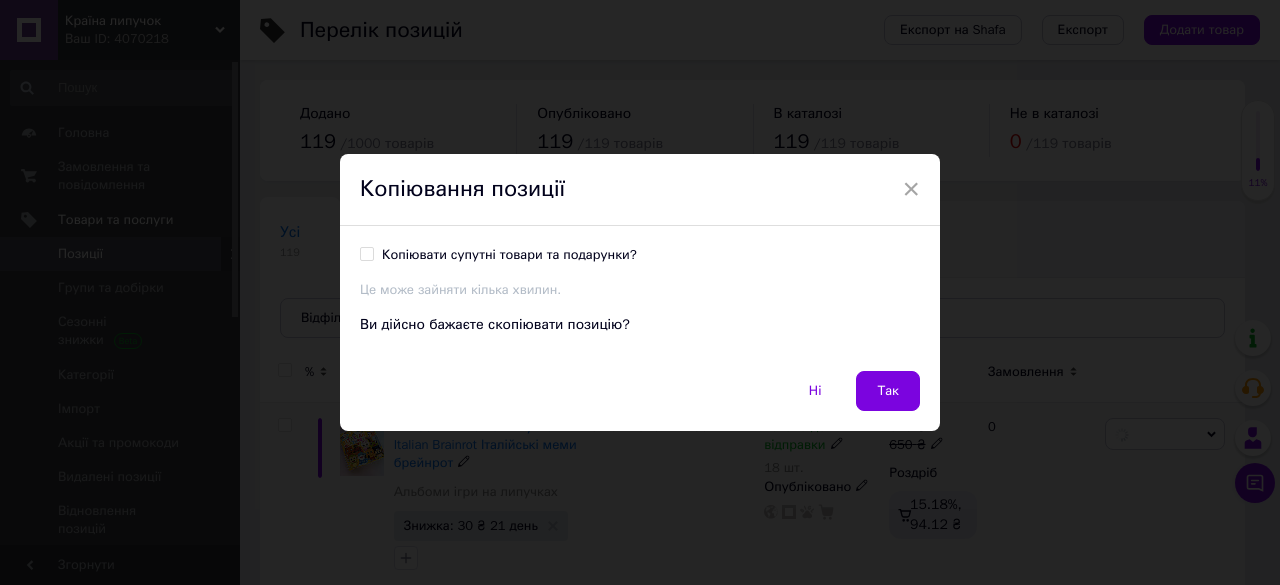 click on "Копіювати супутні товари та подарунки?" at bounding box center [366, 253] 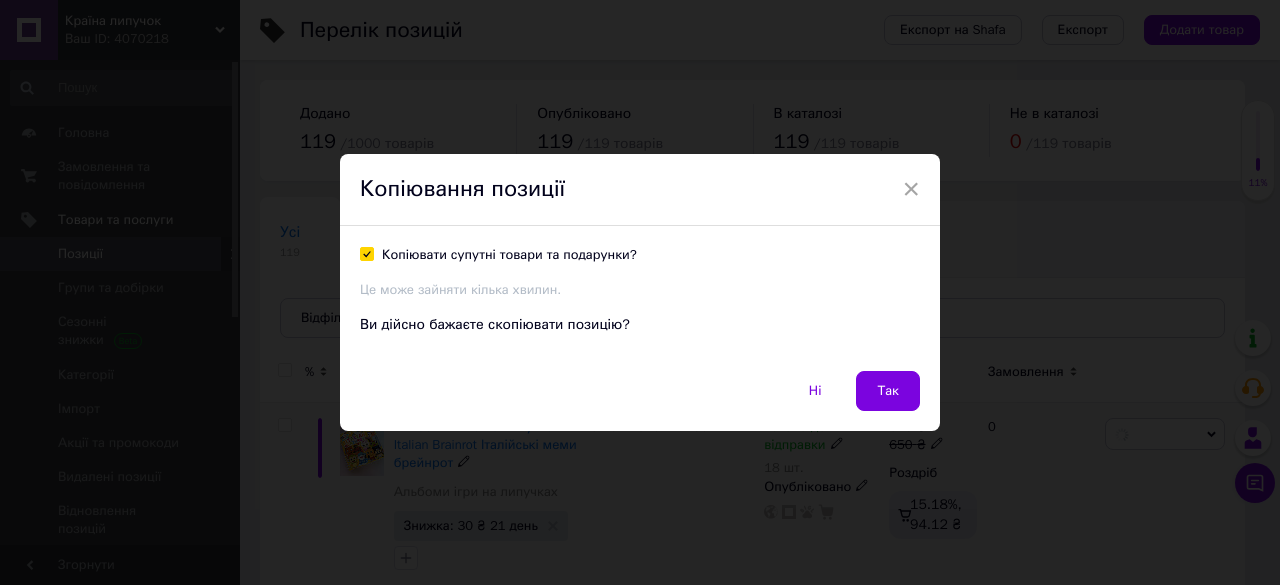 checkbox on "true" 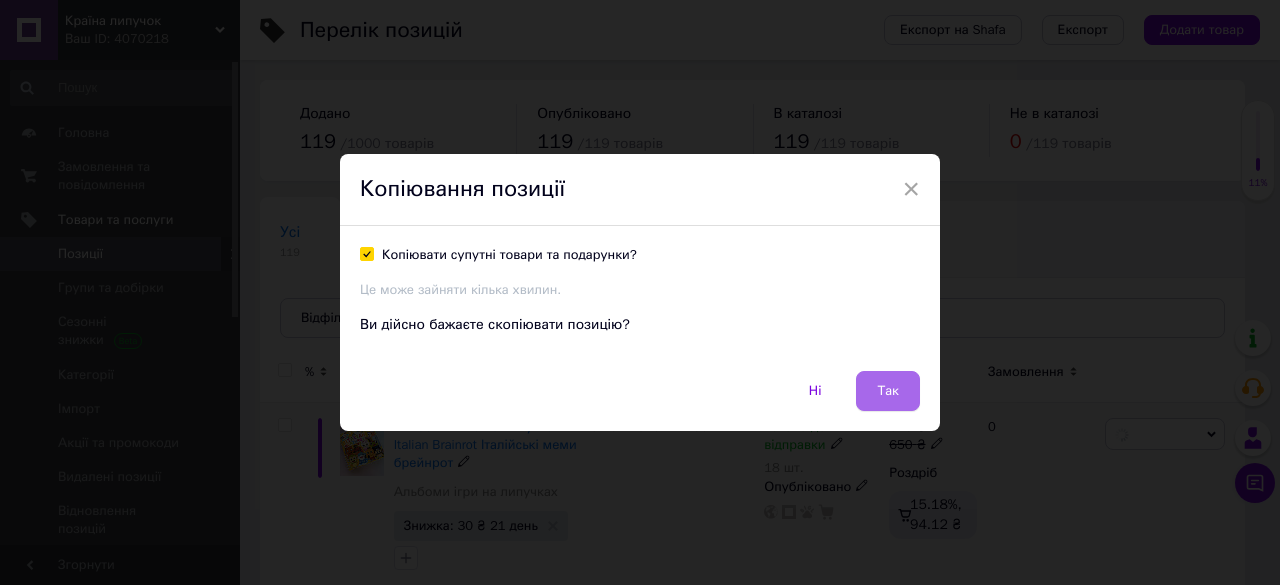 click on "Так" at bounding box center [888, 391] 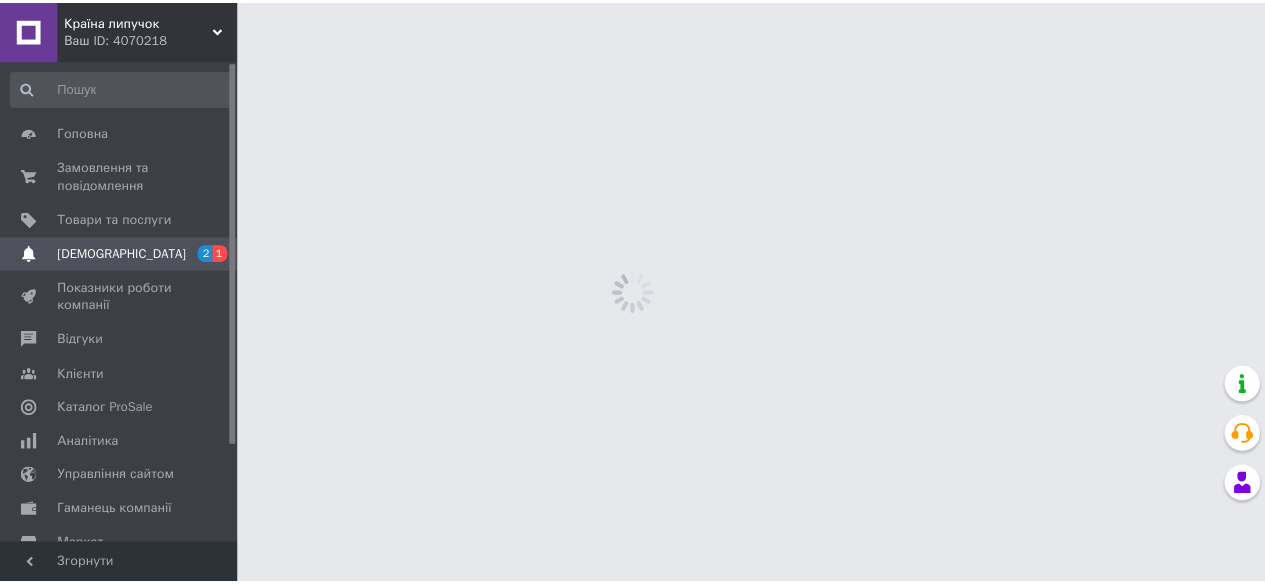 scroll, scrollTop: 0, scrollLeft: 0, axis: both 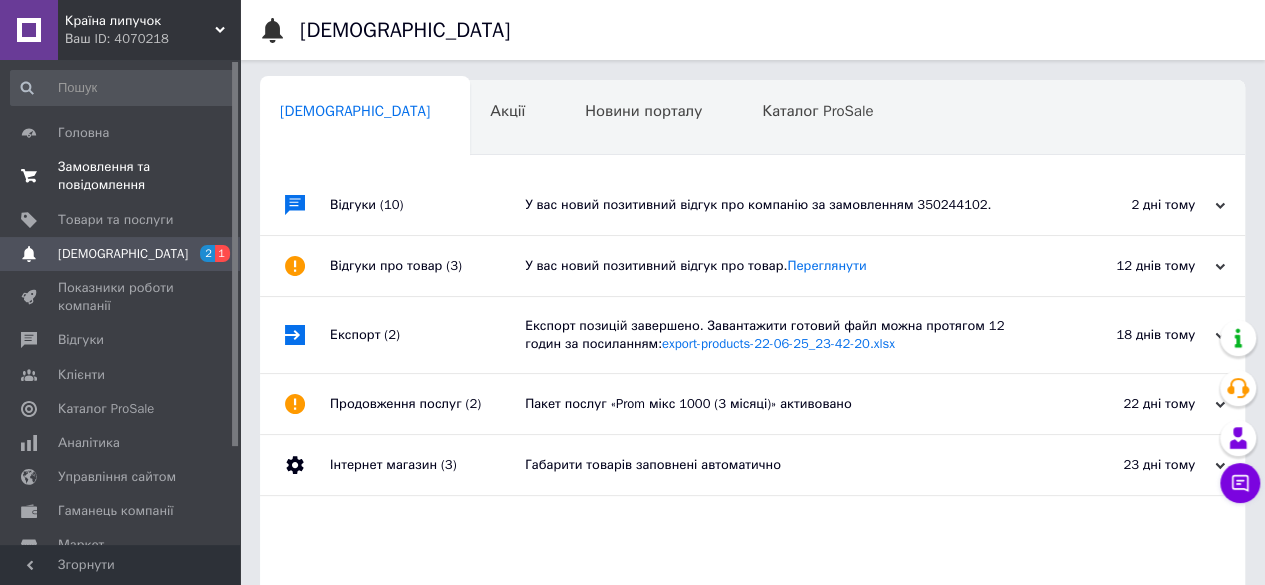 click on "Замовлення та повідомлення" at bounding box center [121, 176] 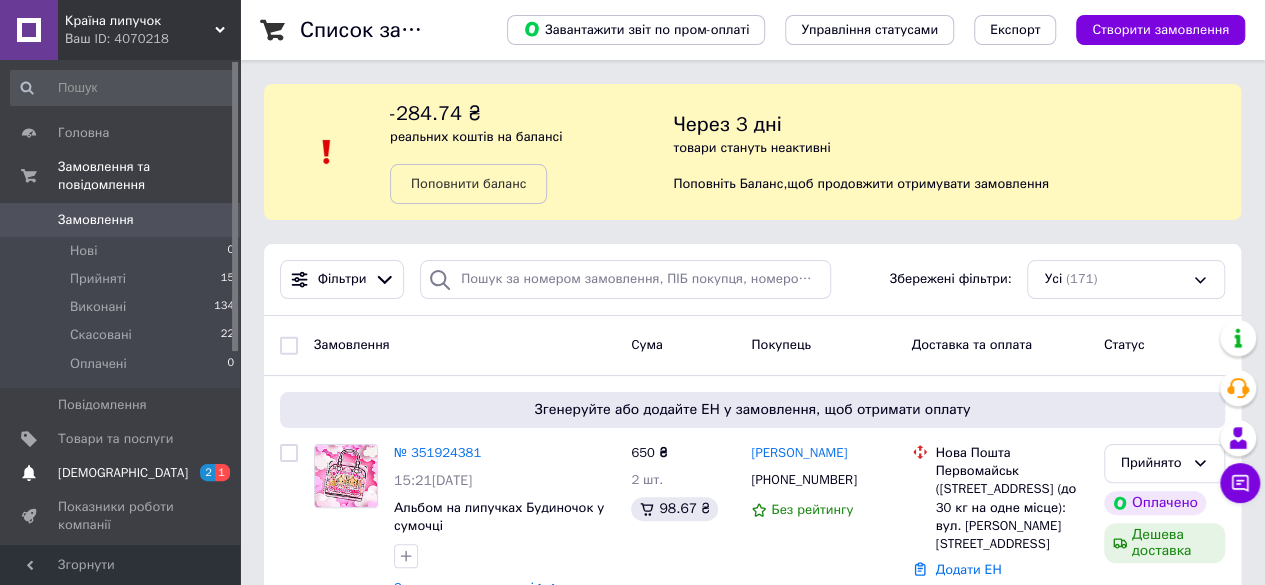 click on "[DEMOGRAPHIC_DATA]" at bounding box center [121, 473] 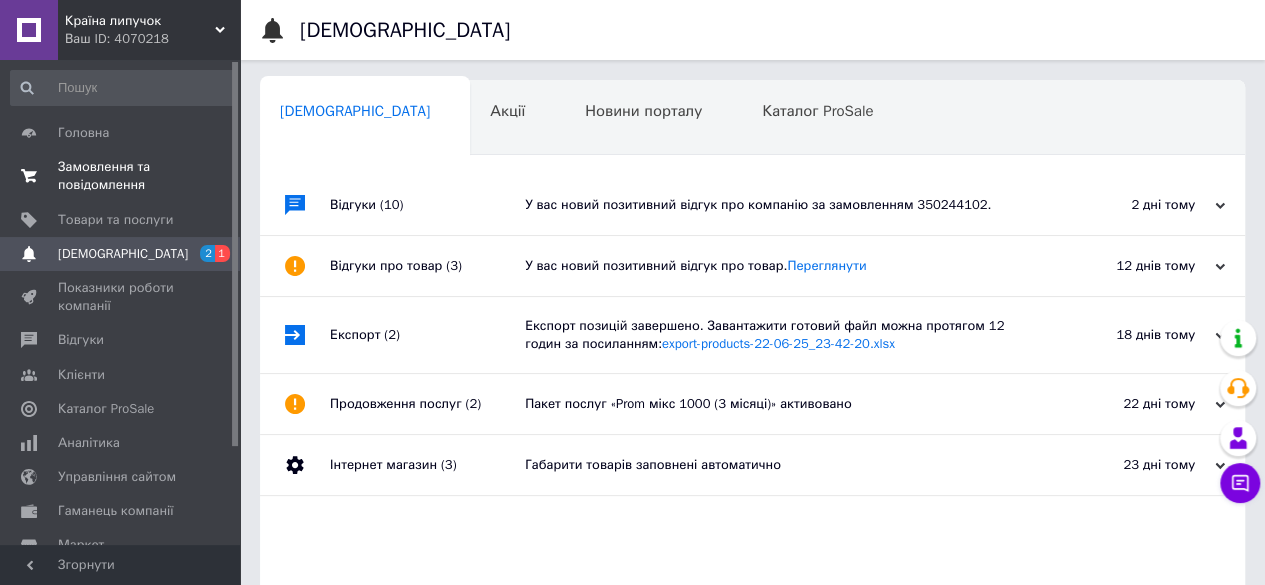 click on "Замовлення та повідомлення" at bounding box center (121, 176) 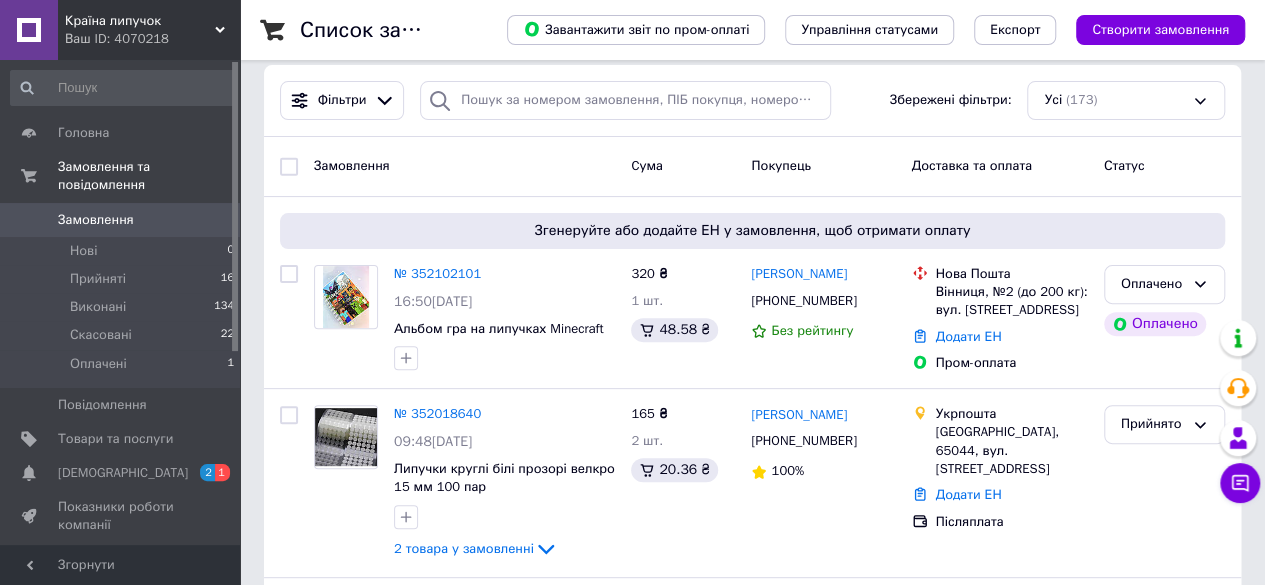 scroll, scrollTop: 203, scrollLeft: 0, axis: vertical 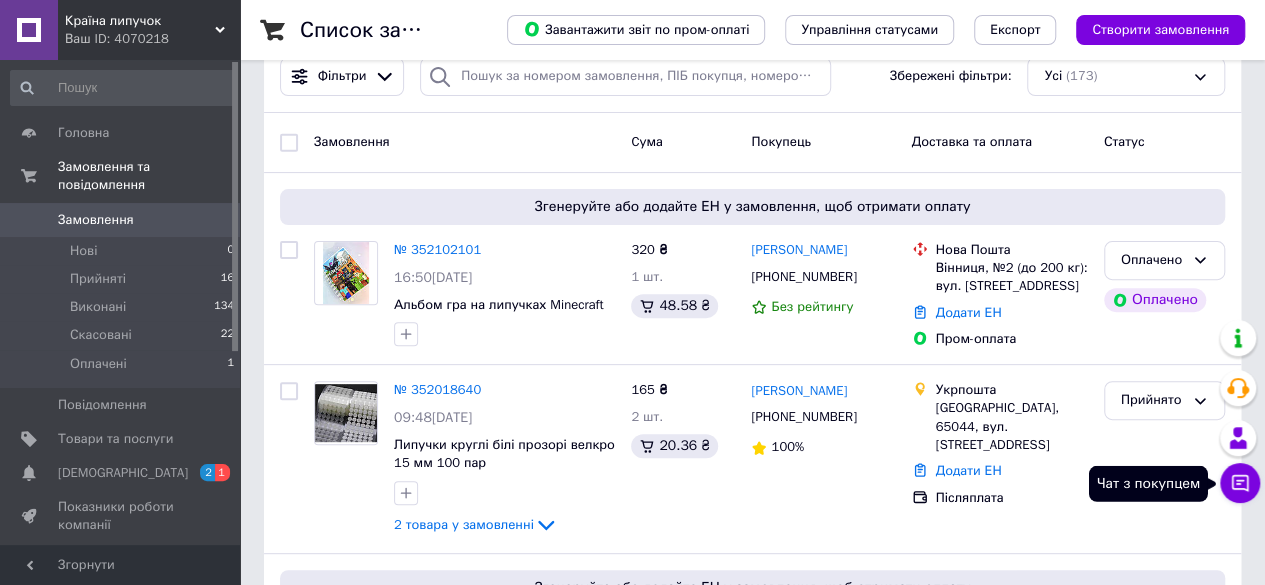 click 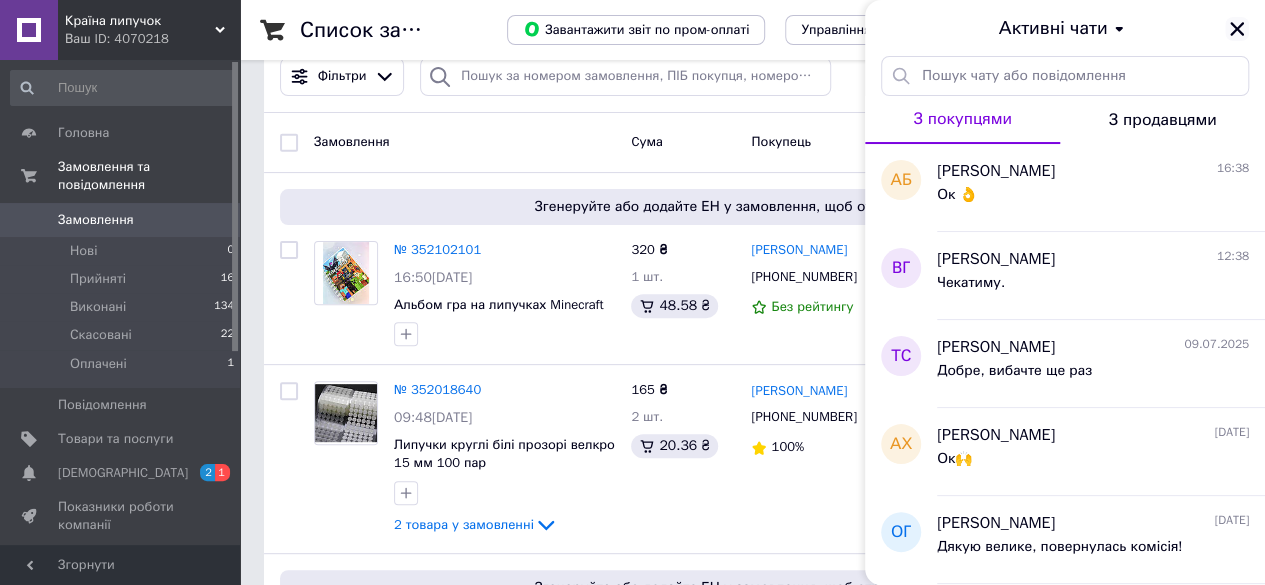 click at bounding box center [1237, 29] 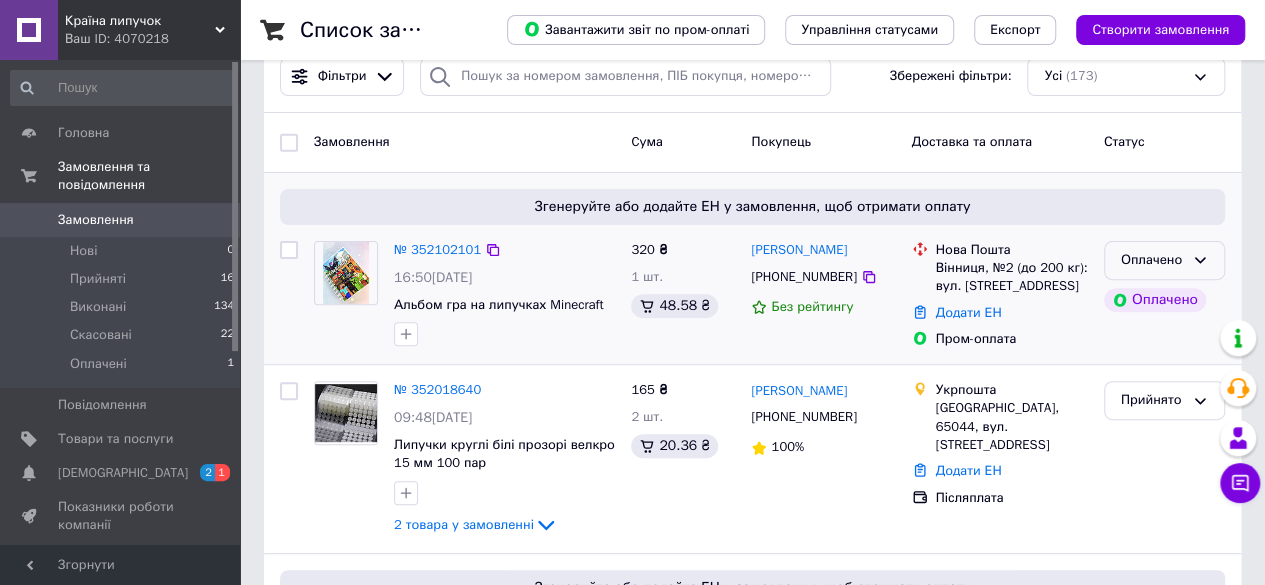 click on "Оплачено" at bounding box center [1152, 260] 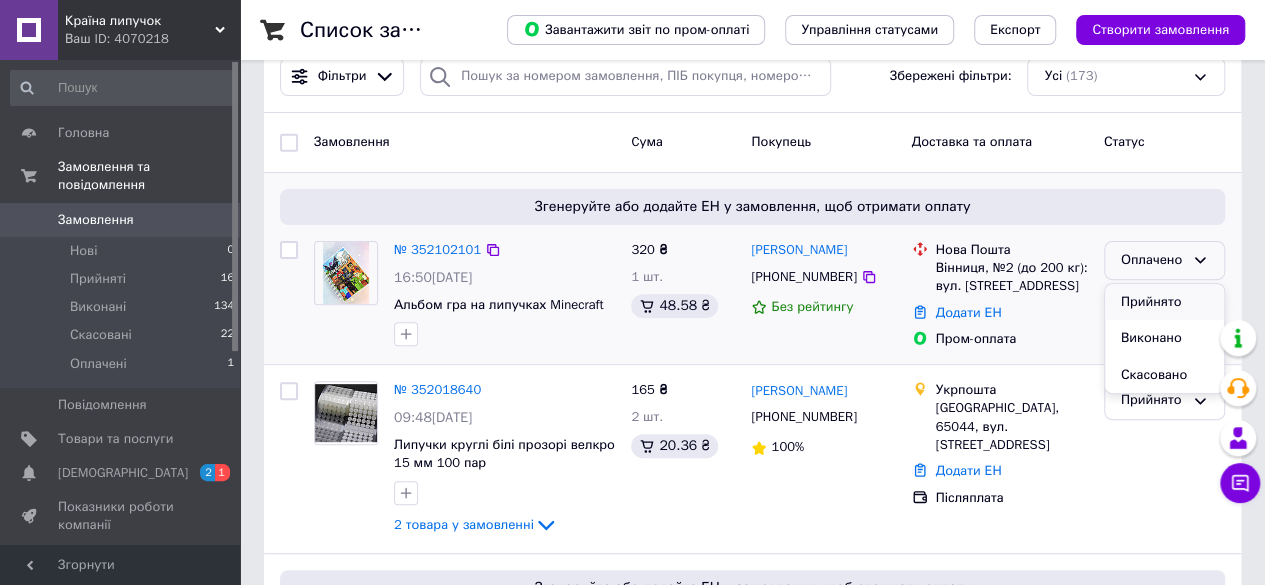 click on "Прийнято" at bounding box center (1164, 302) 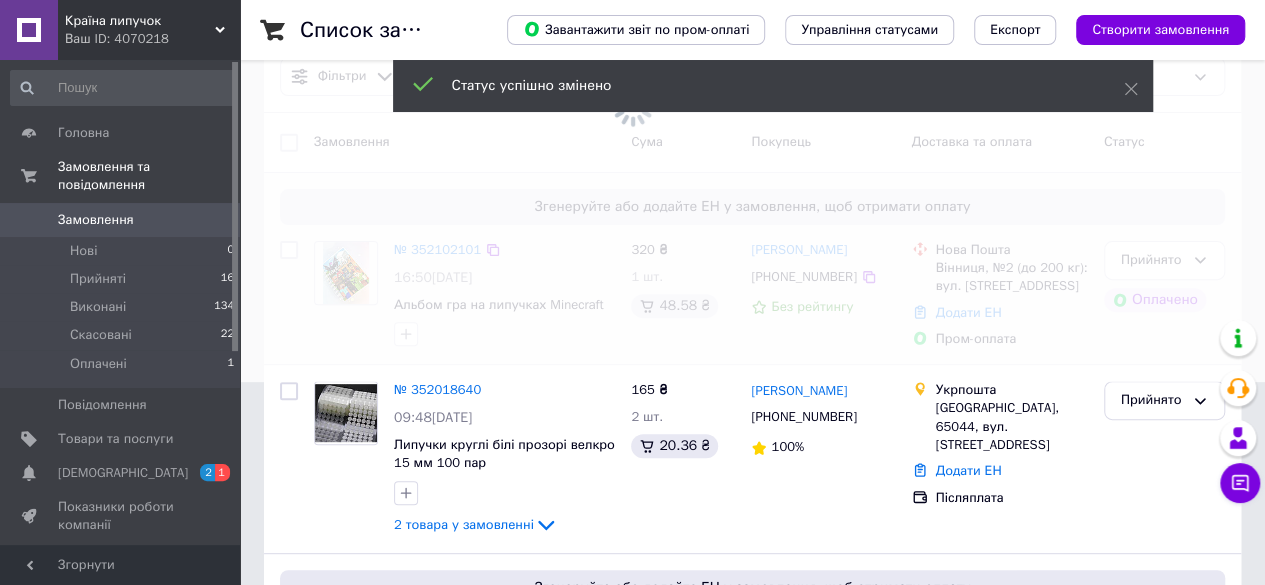 scroll, scrollTop: 715, scrollLeft: 0, axis: vertical 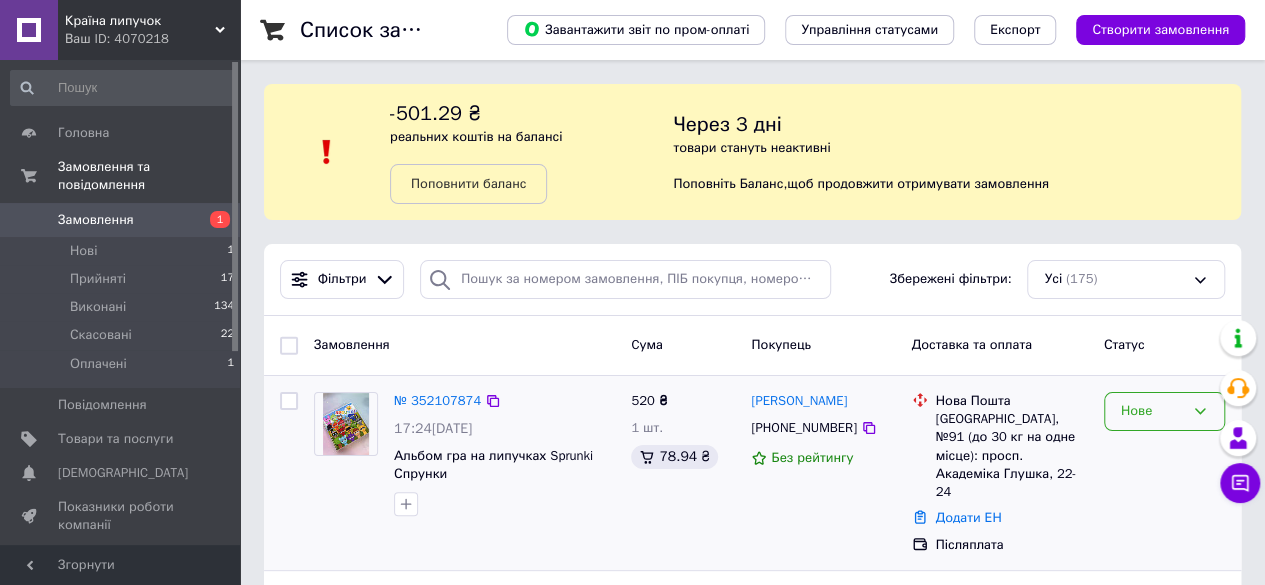 click on "Нове" at bounding box center (1152, 411) 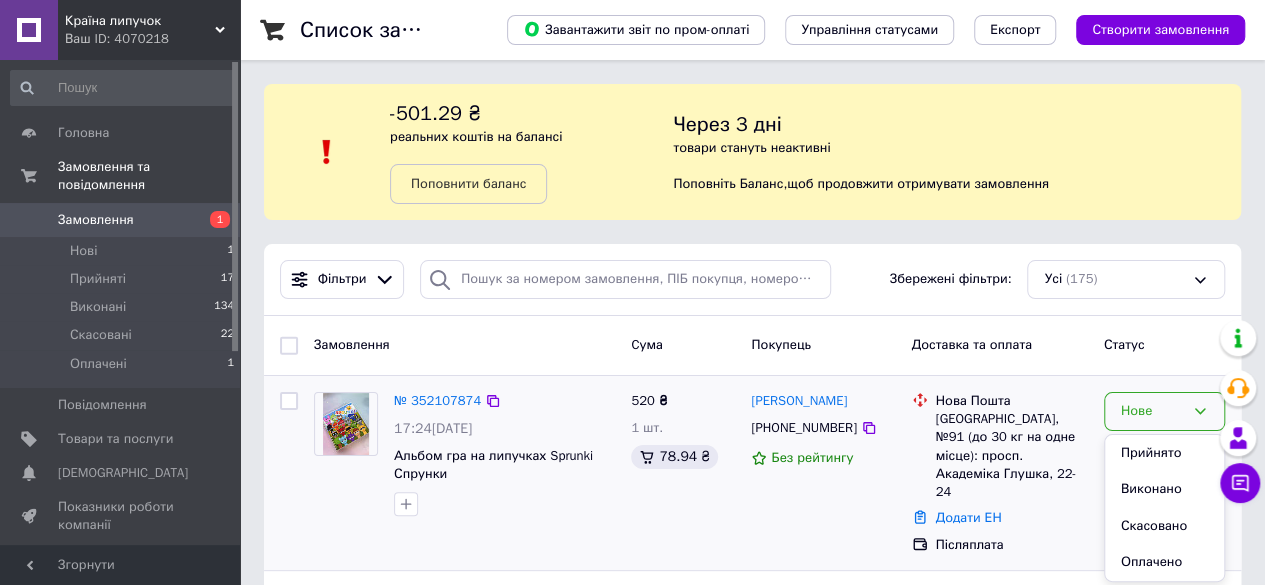 click on "Прийнято" at bounding box center (1164, 453) 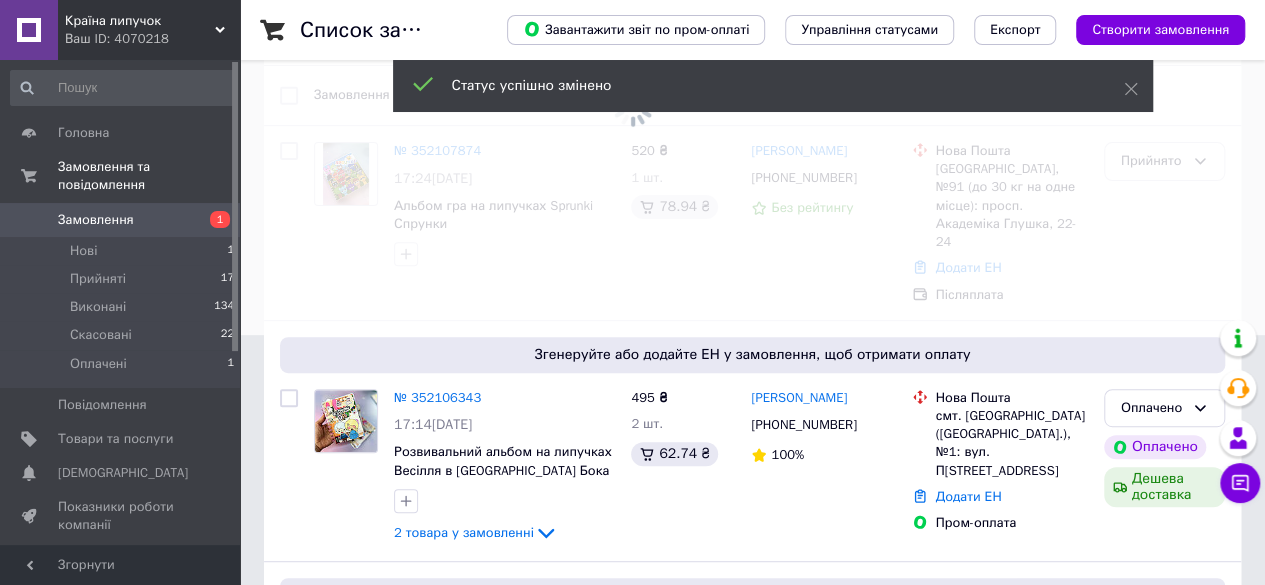 scroll, scrollTop: 227, scrollLeft: 0, axis: vertical 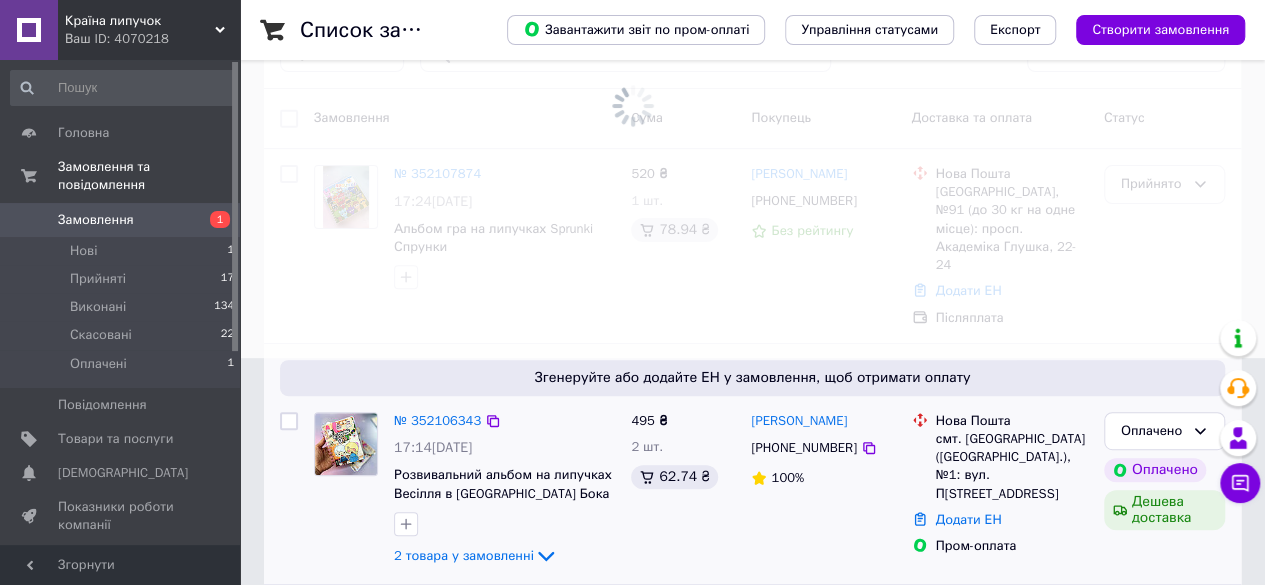click on "2 товара у замовленні" 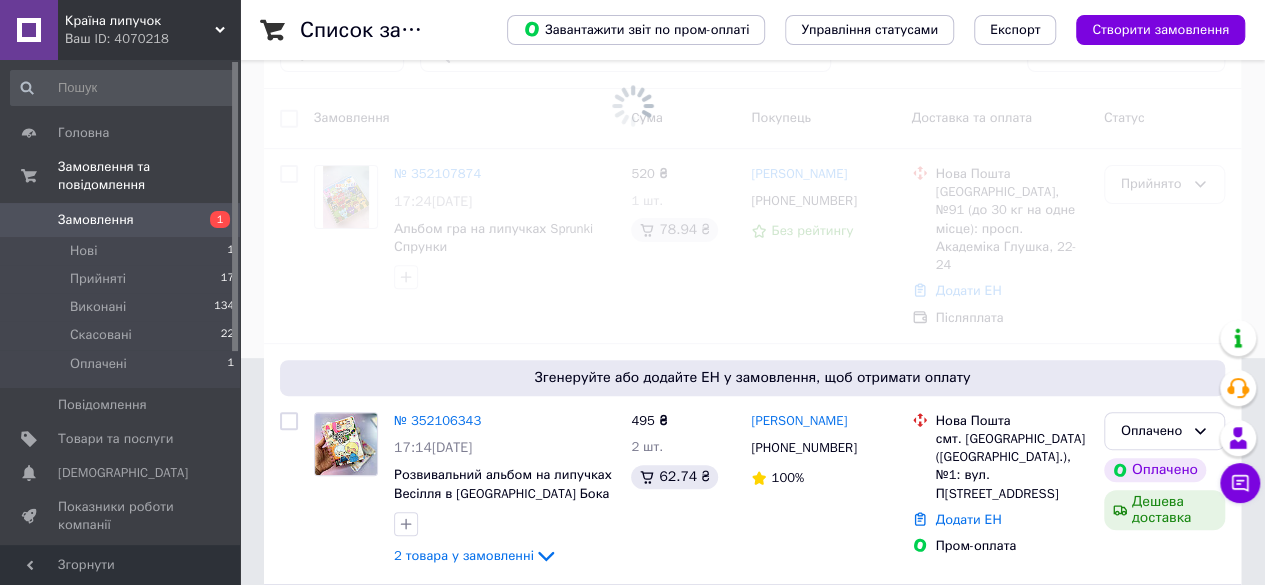 click on "2 товара у замовленні" at bounding box center (464, 554) 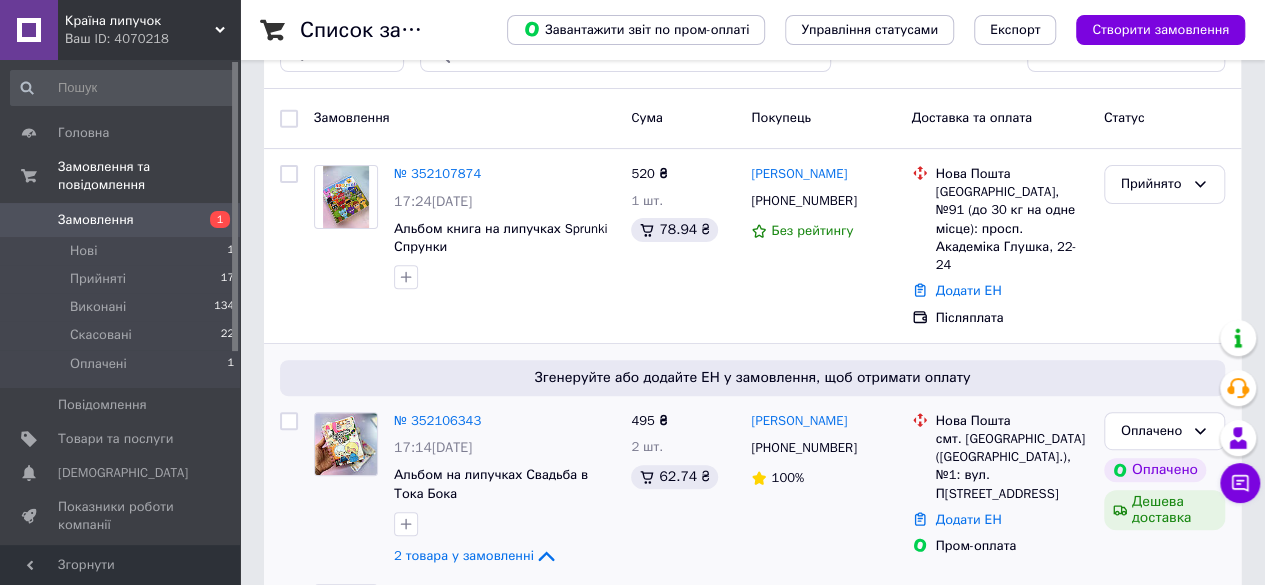 scroll, scrollTop: 311, scrollLeft: 0, axis: vertical 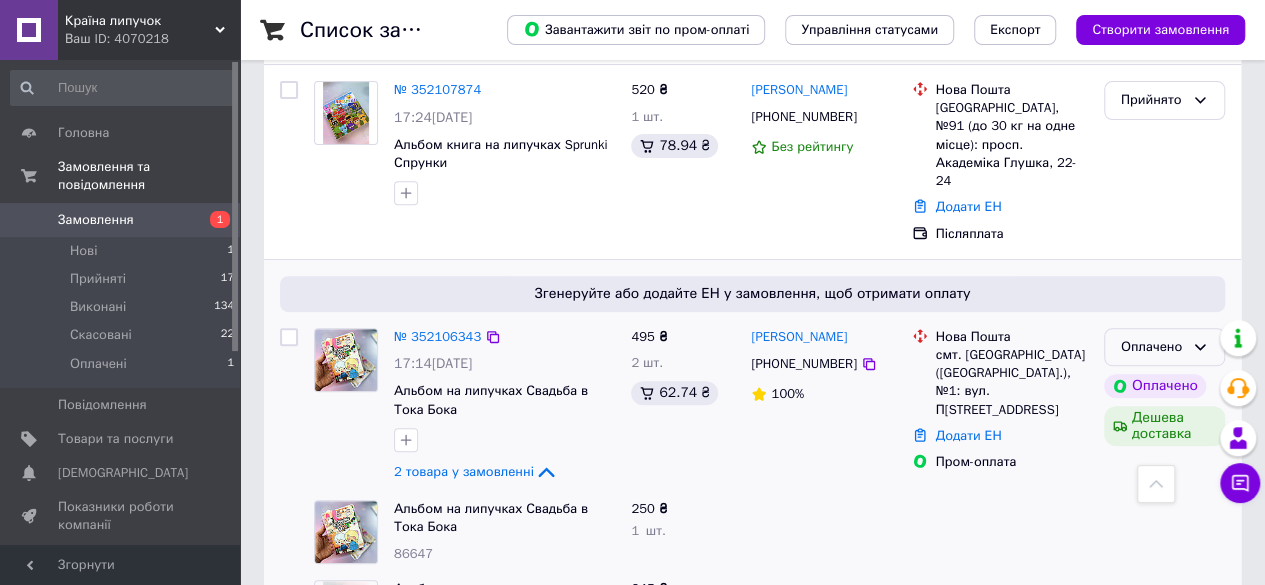 click on "Оплачено" at bounding box center (1152, 347) 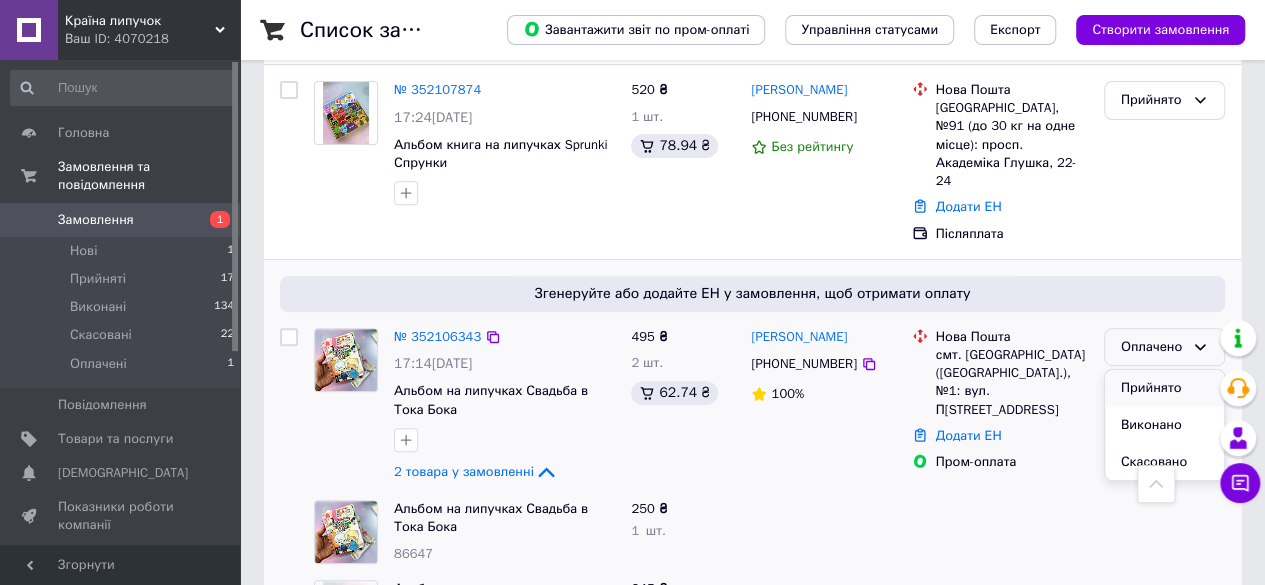 click on "Прийнято" at bounding box center (1164, 388) 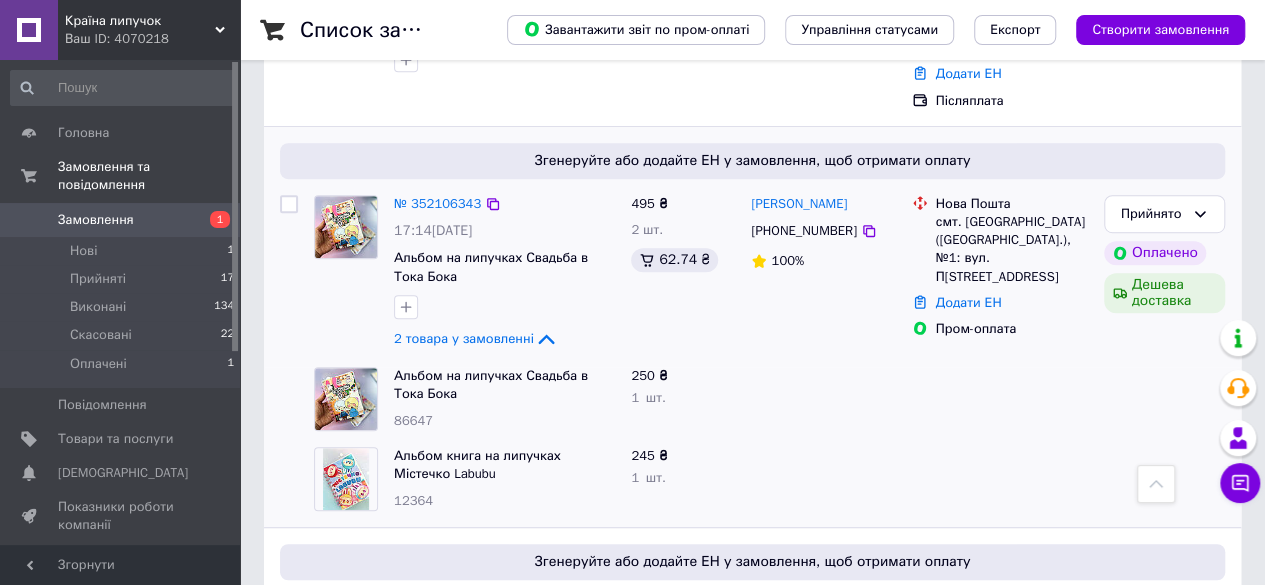 scroll, scrollTop: 420, scrollLeft: 0, axis: vertical 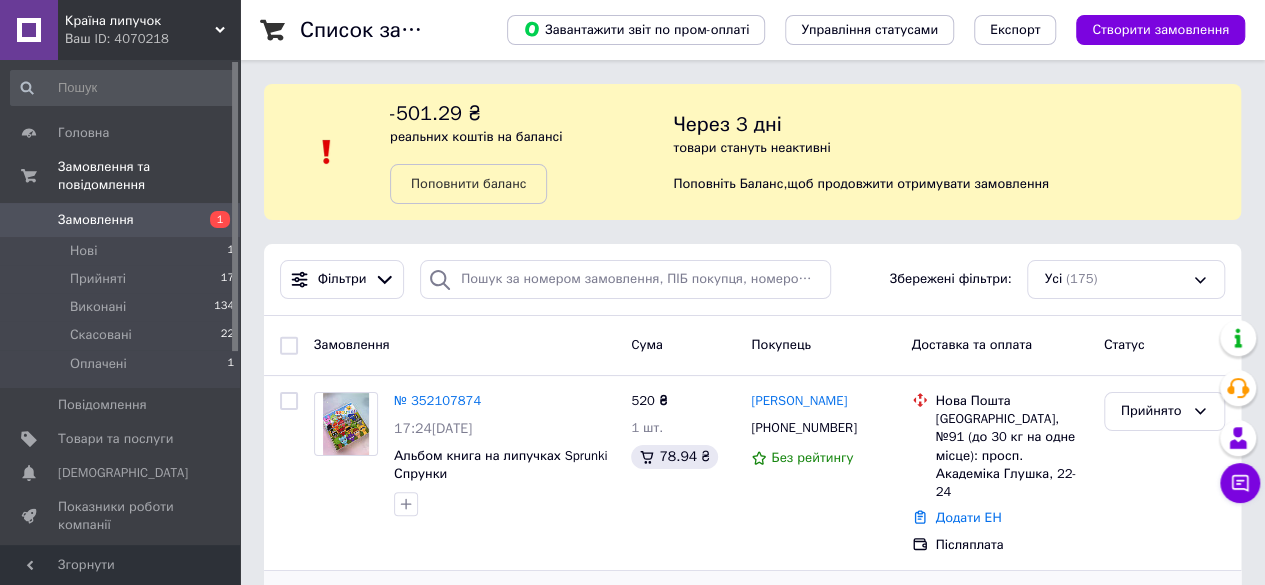 click on "Замовлення" at bounding box center (121, 220) 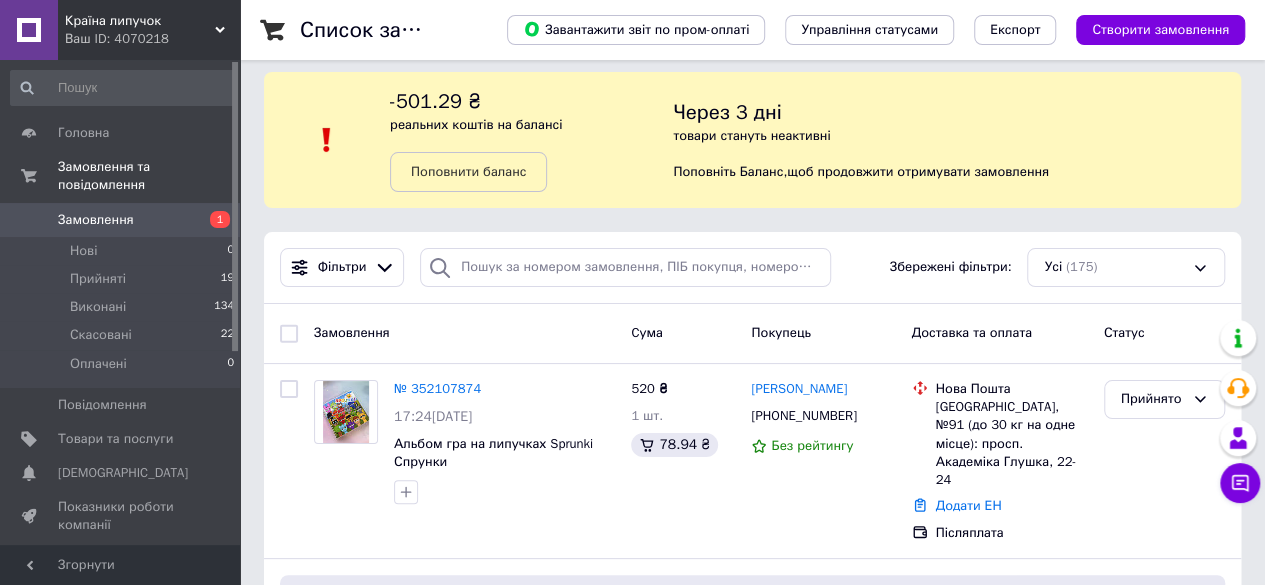 scroll, scrollTop: 0, scrollLeft: 0, axis: both 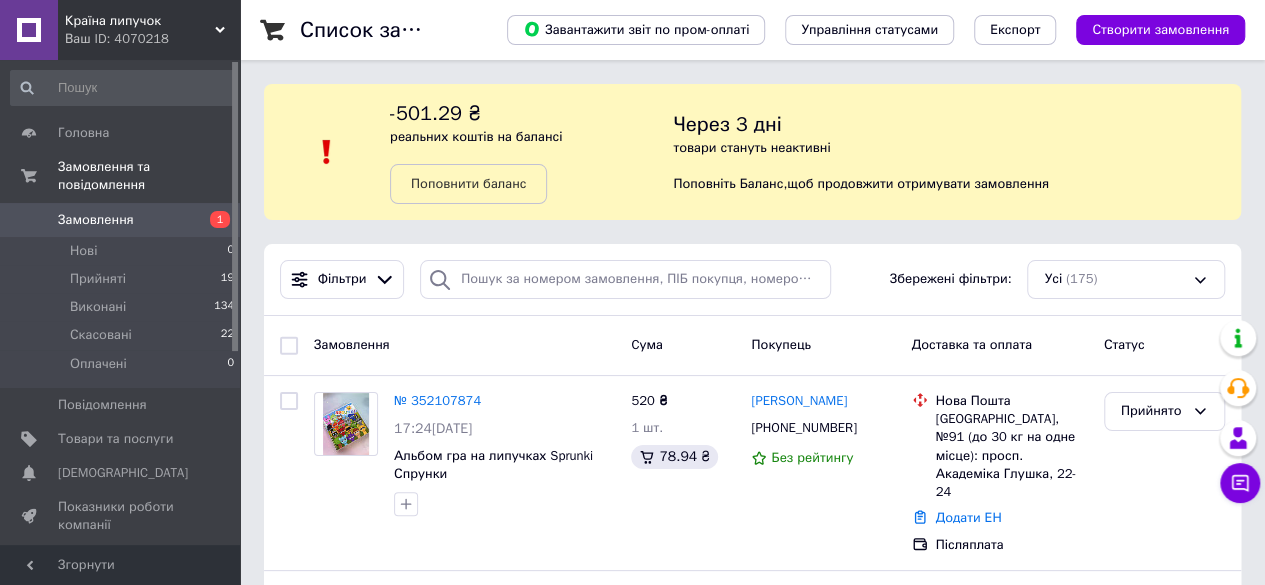 drag, startPoint x: 234, startPoint y: 277, endPoint x: 362, endPoint y: 185, distance: 157.63248 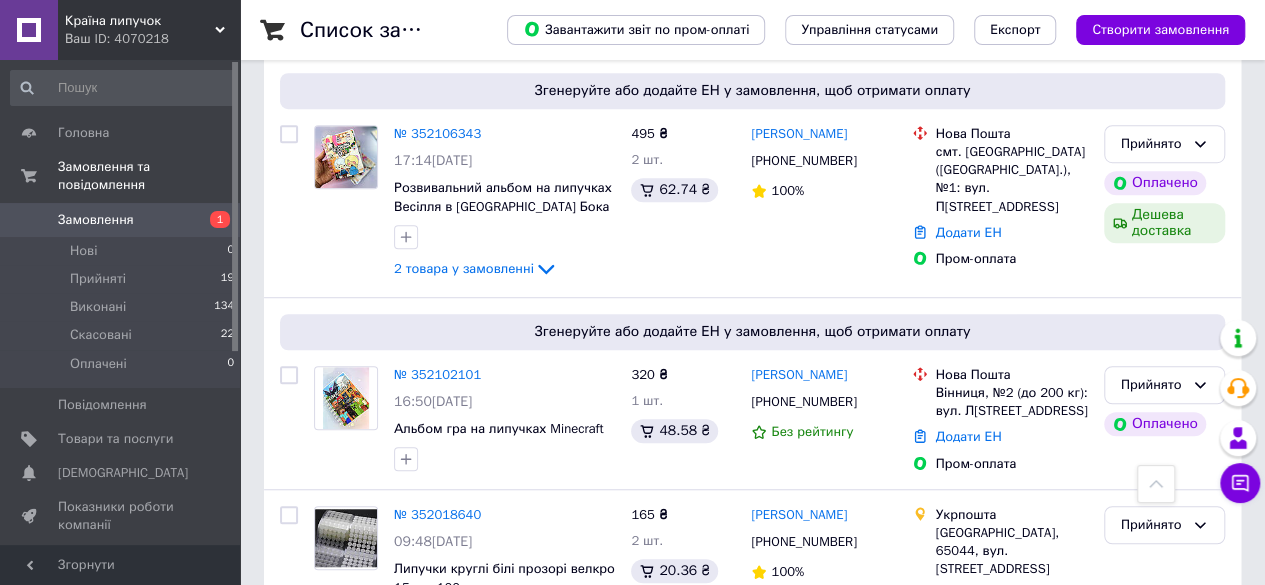 scroll, scrollTop: 562, scrollLeft: 0, axis: vertical 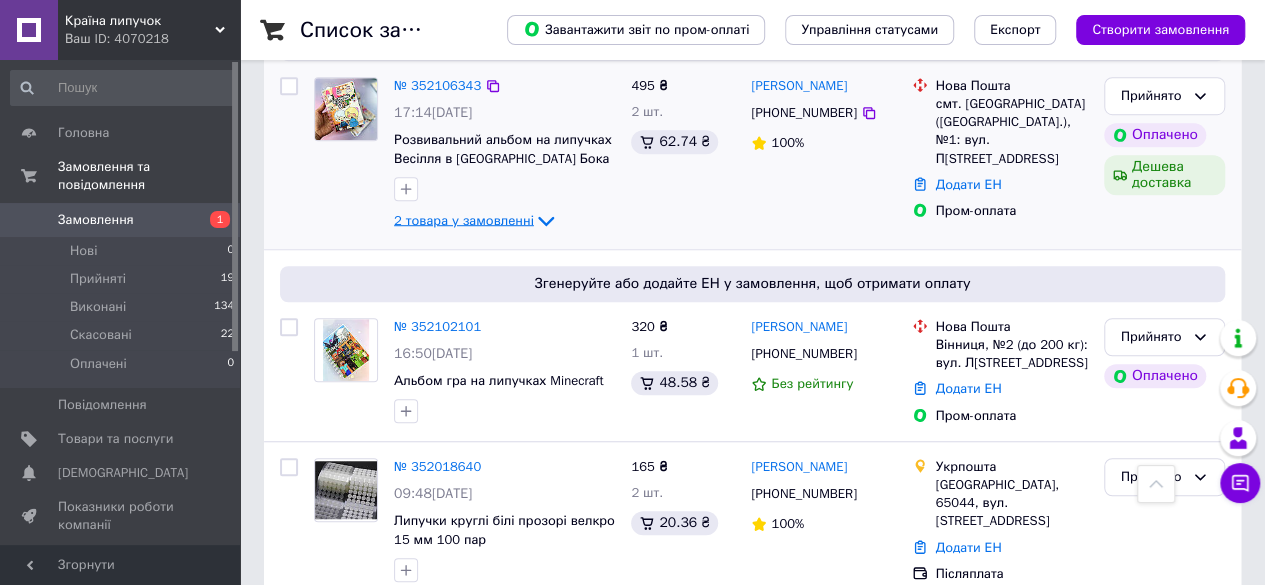 click on "2 товара у замовленні" at bounding box center (464, 219) 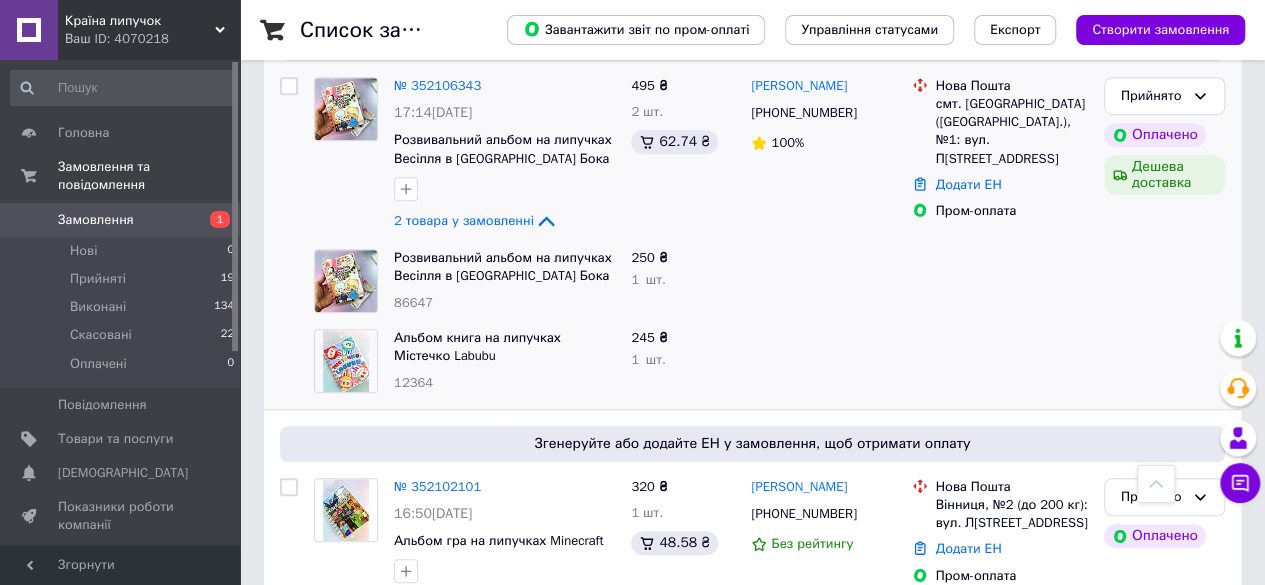 click on "Замовлення 1" at bounding box center [123, 220] 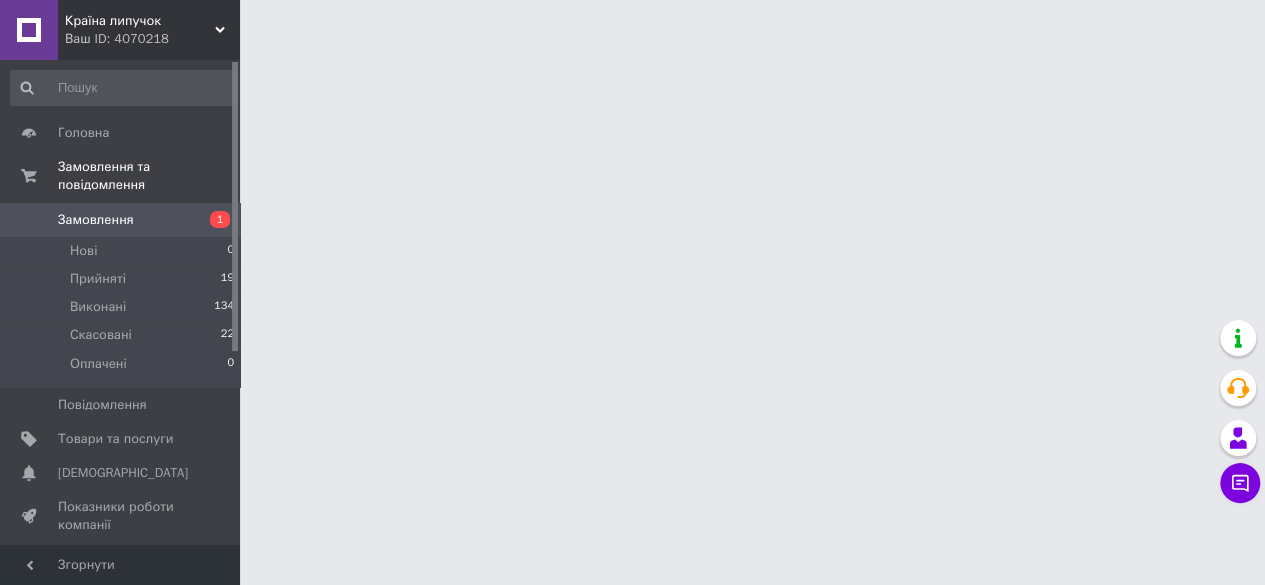 scroll, scrollTop: 0, scrollLeft: 0, axis: both 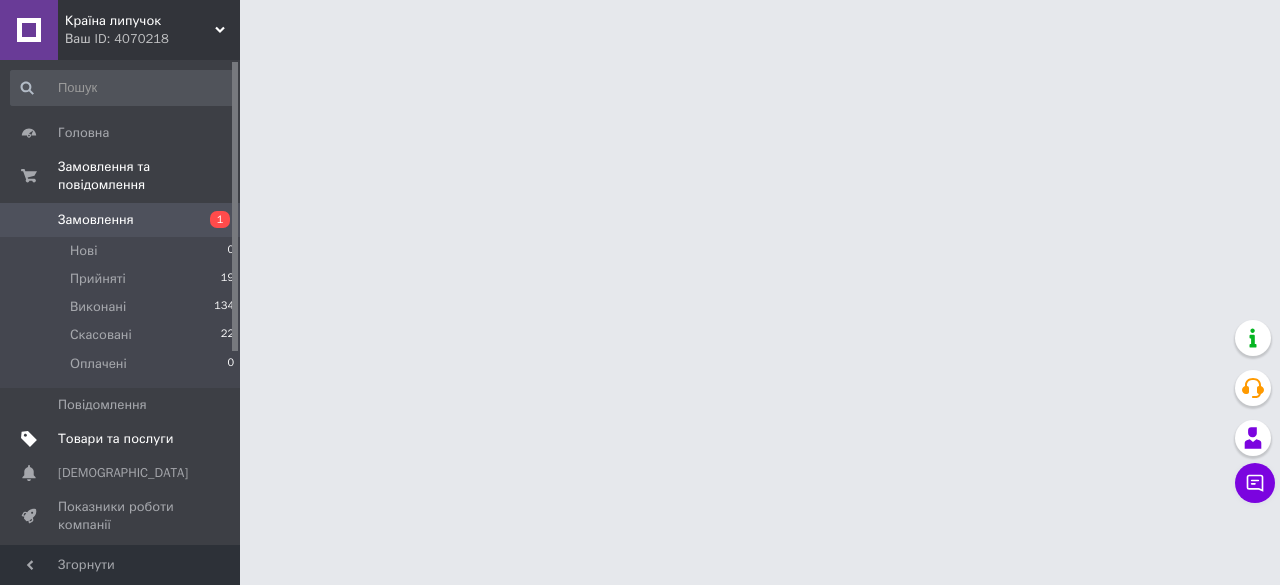 click on "Товари та послуги" at bounding box center [115, 439] 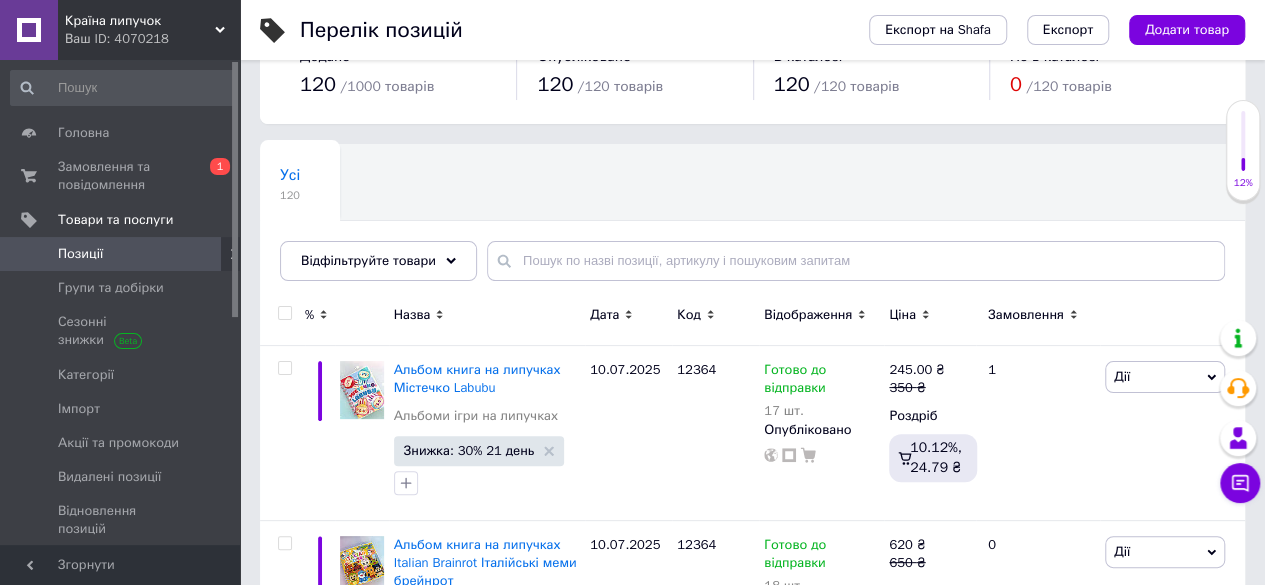 scroll, scrollTop: 80, scrollLeft: 0, axis: vertical 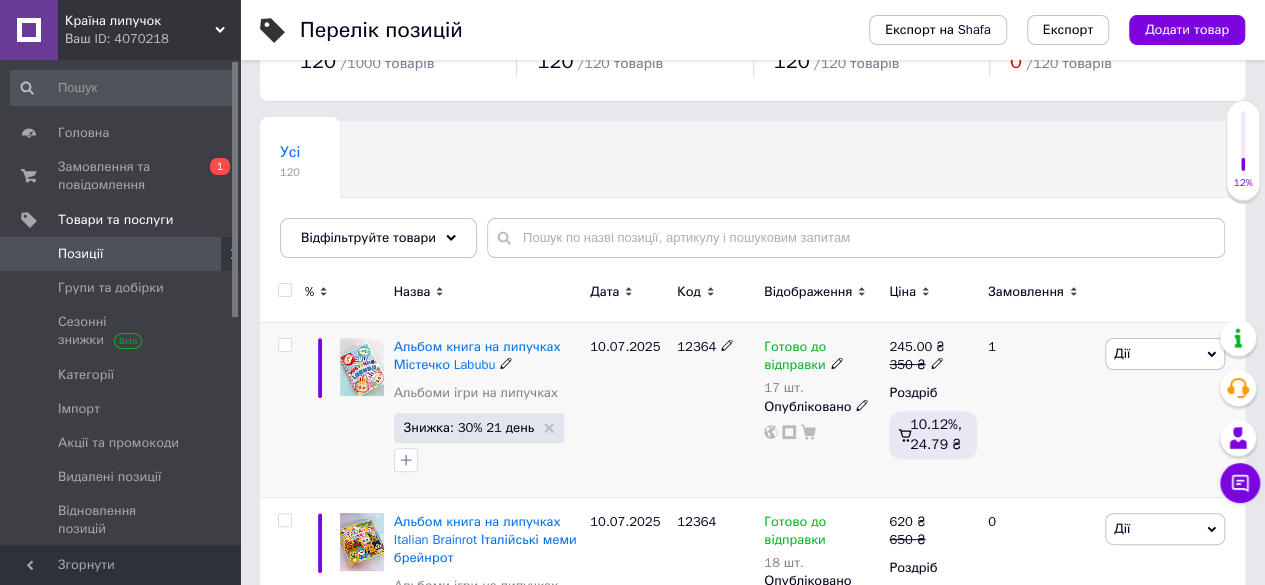 click on "Дії" at bounding box center (1165, 354) 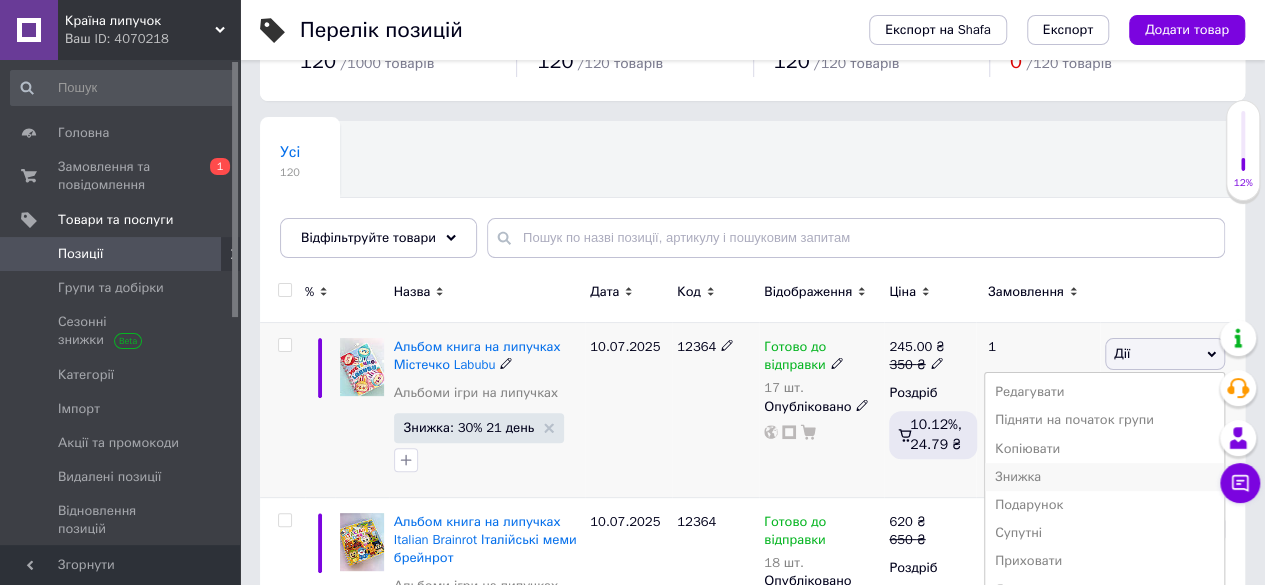 click on "Знижка" at bounding box center (1104, 477) 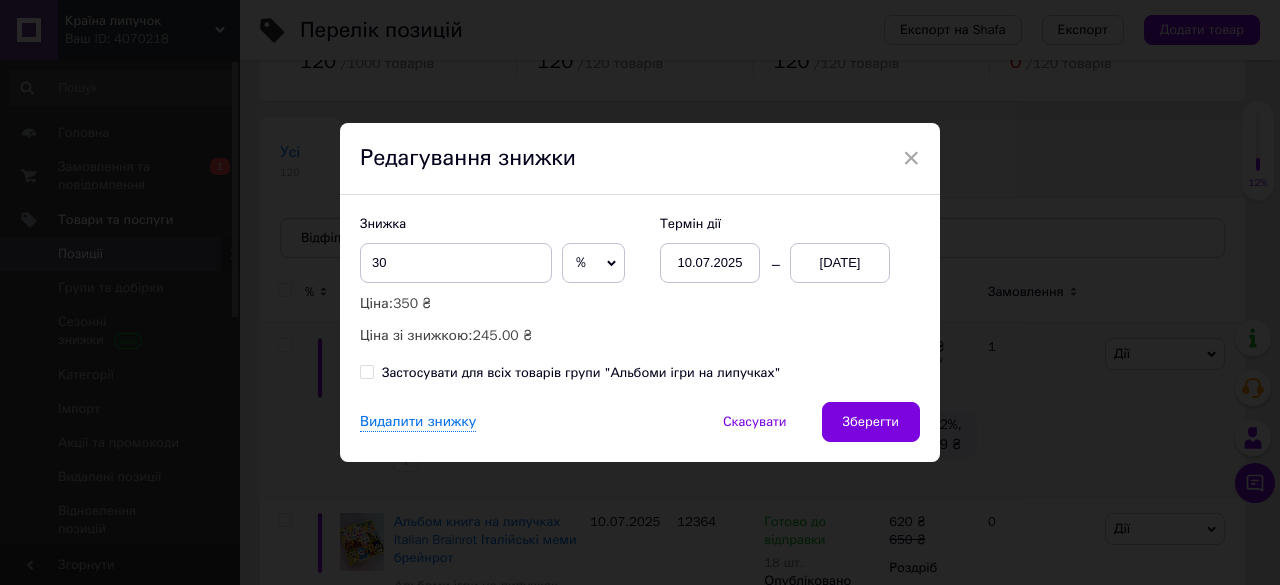 click on "%" at bounding box center [593, 263] 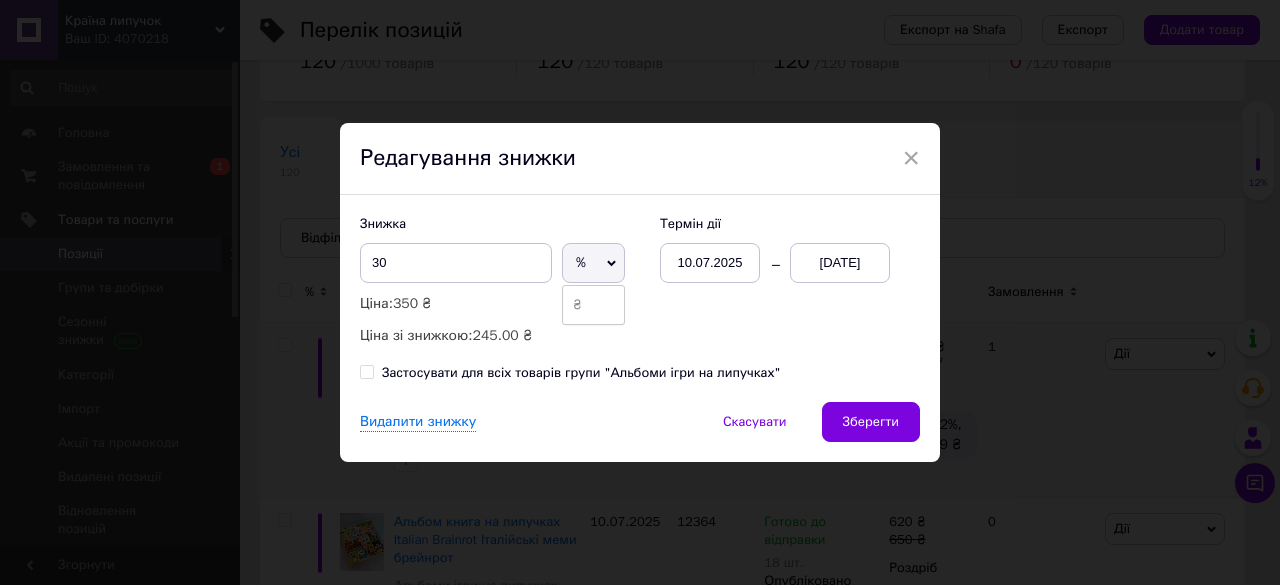 click on "₴" at bounding box center [593, 305] 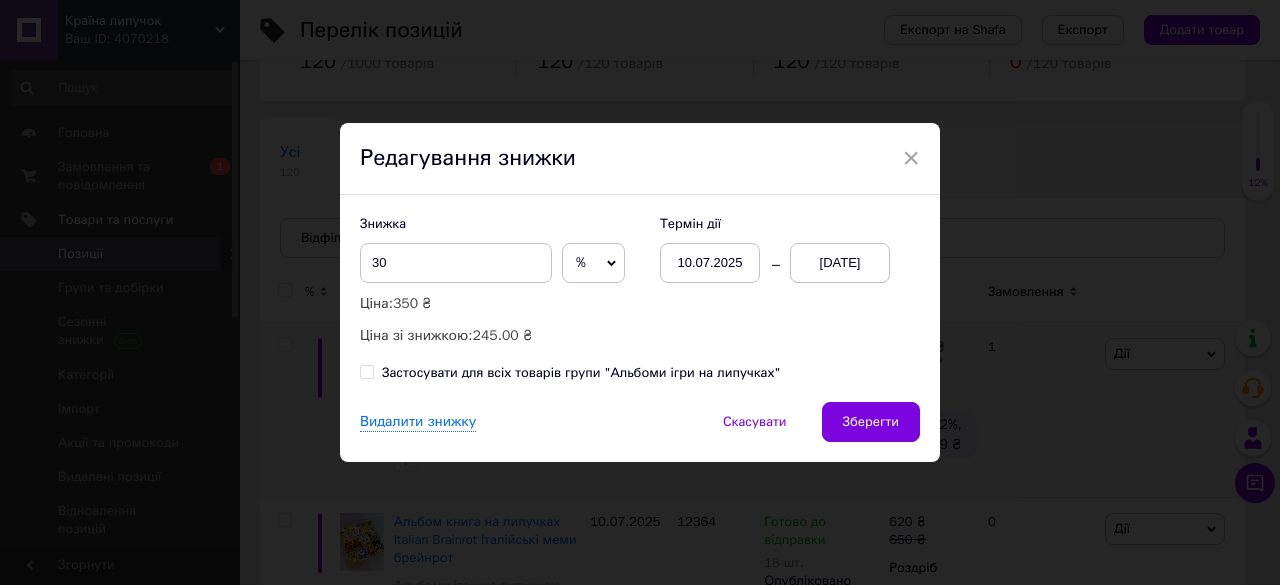 click on "%" at bounding box center (593, 263) 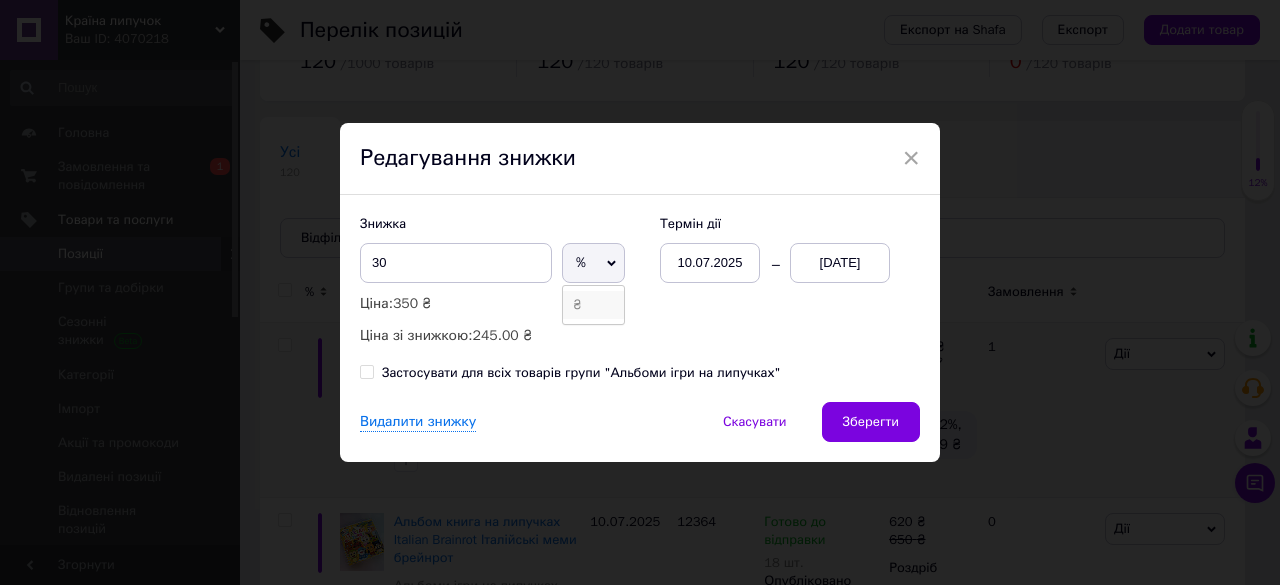 click on "₴" at bounding box center [593, 305] 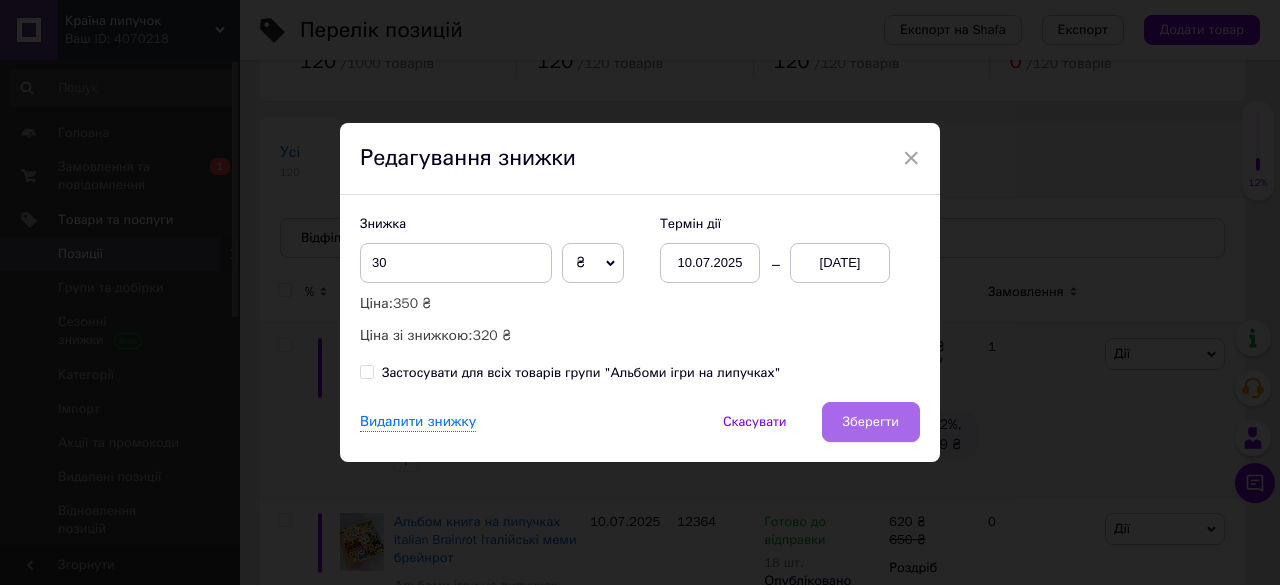 click on "Зберегти" at bounding box center (871, 422) 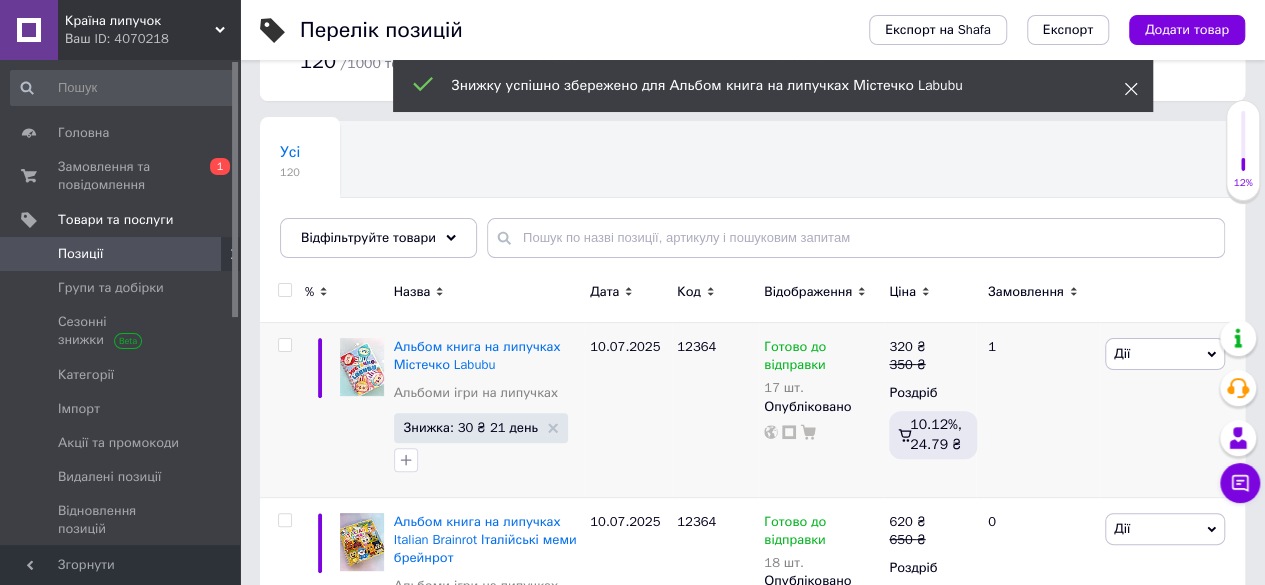 click 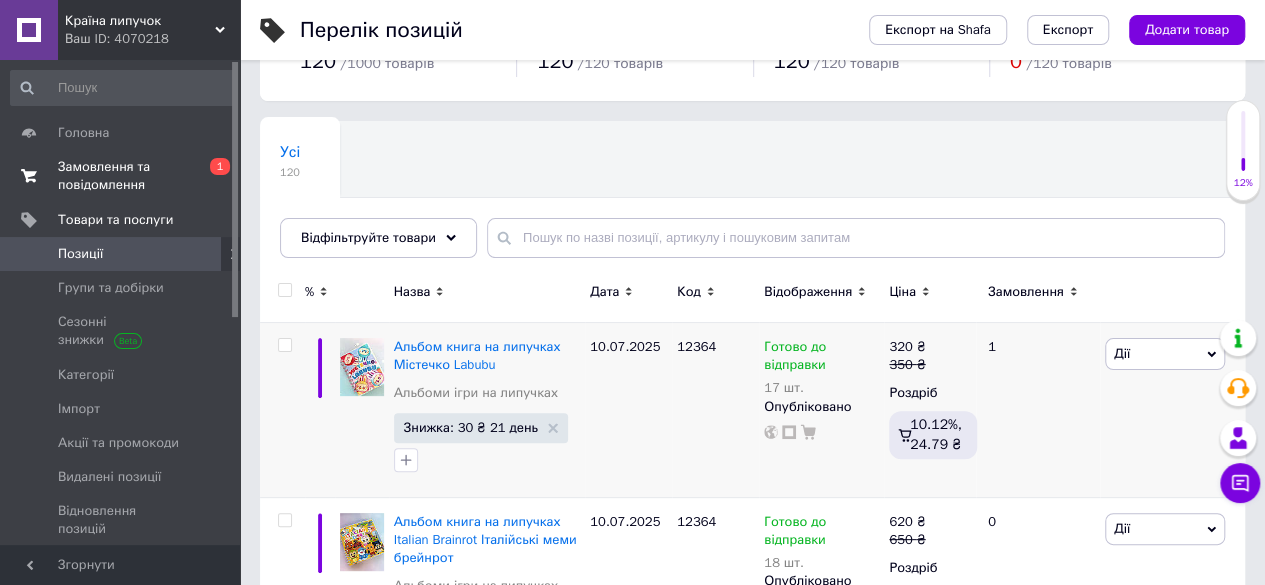 click on "Замовлення та повідомлення" at bounding box center (121, 176) 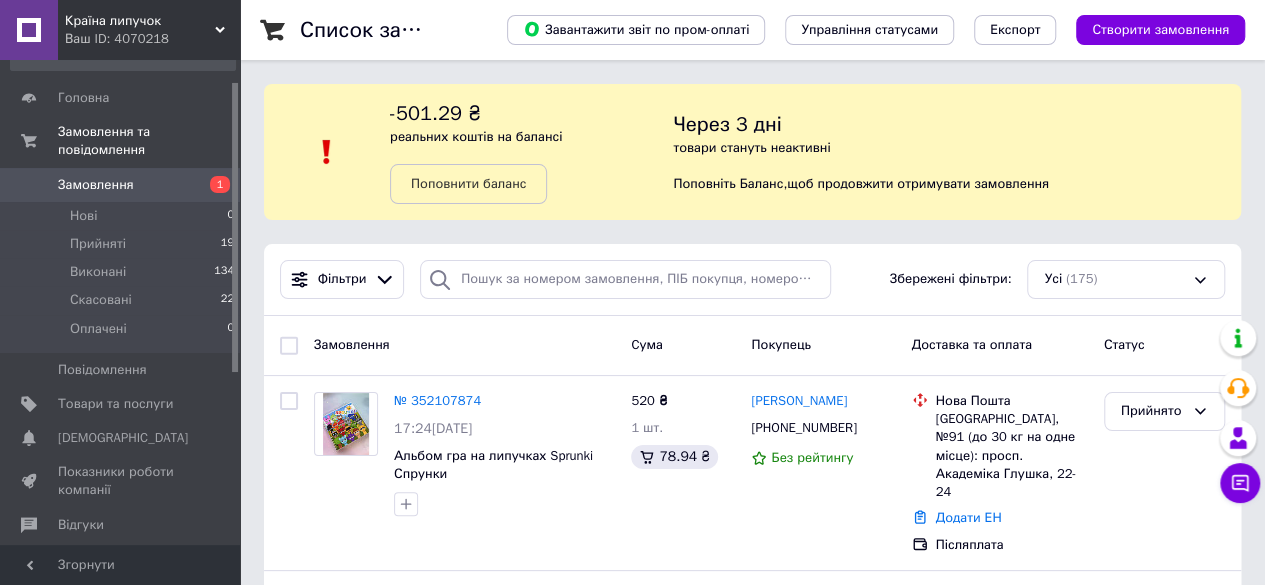 scroll, scrollTop: 0, scrollLeft: 0, axis: both 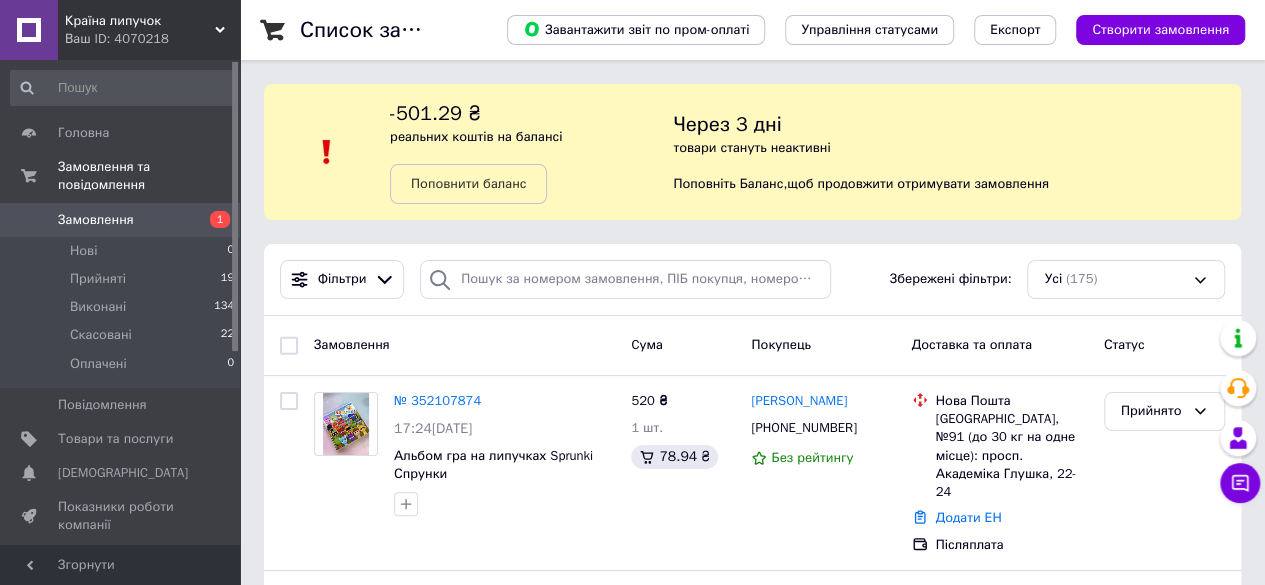 drag, startPoint x: 234, startPoint y: 174, endPoint x: 271, endPoint y: 127, distance: 59.816387 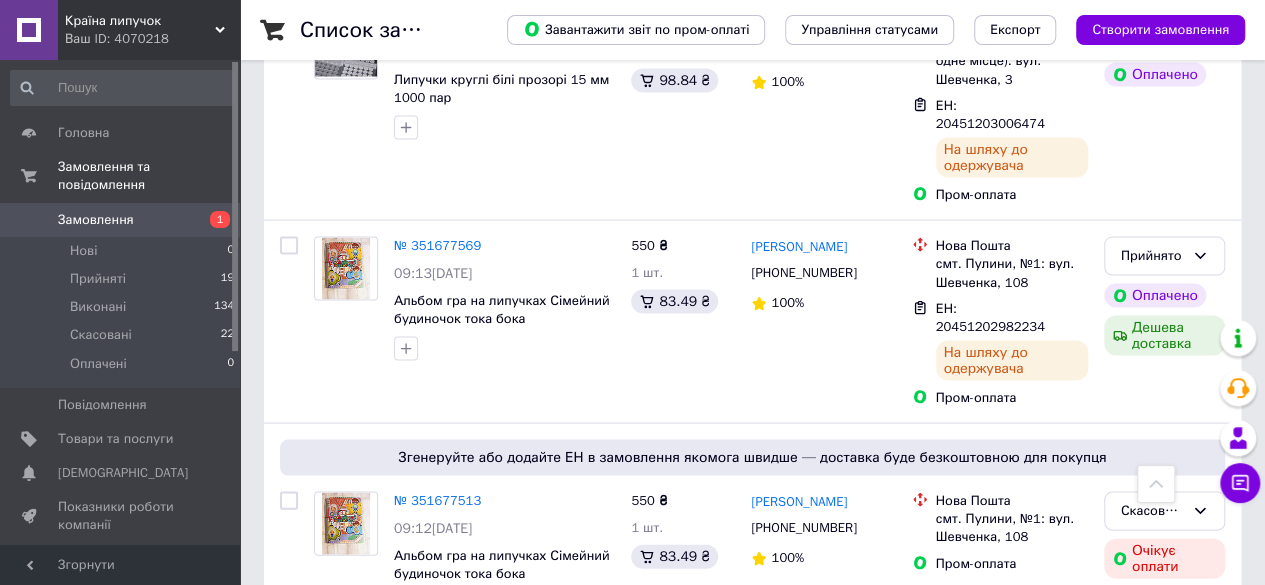 scroll, scrollTop: 0, scrollLeft: 0, axis: both 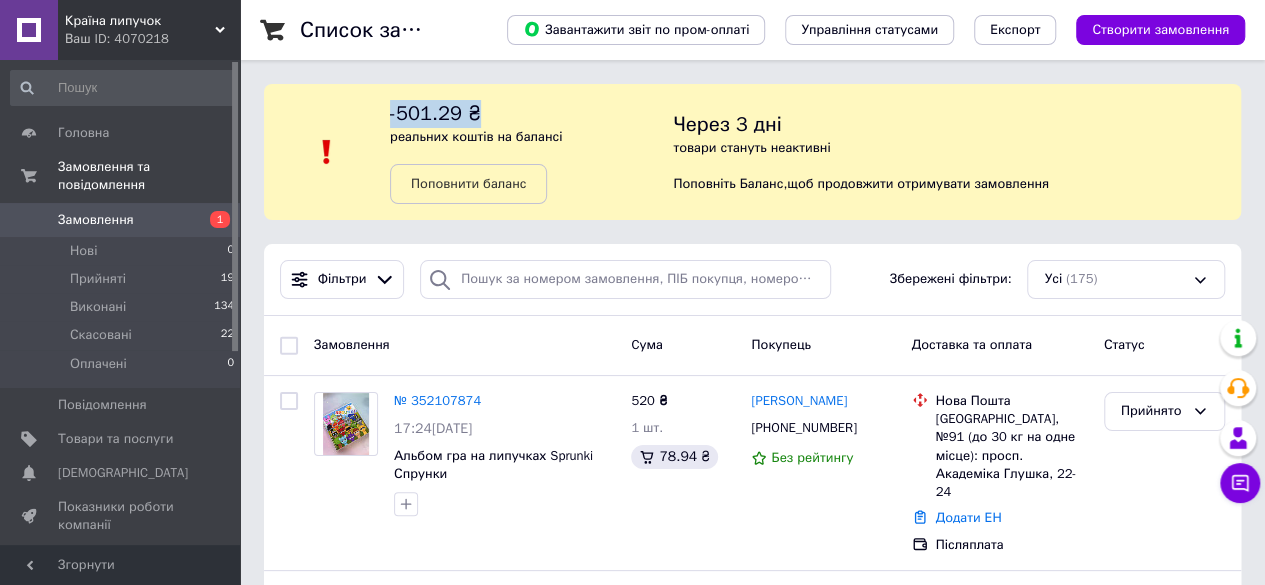 drag, startPoint x: 471, startPoint y: 113, endPoint x: 388, endPoint y: 119, distance: 83.21658 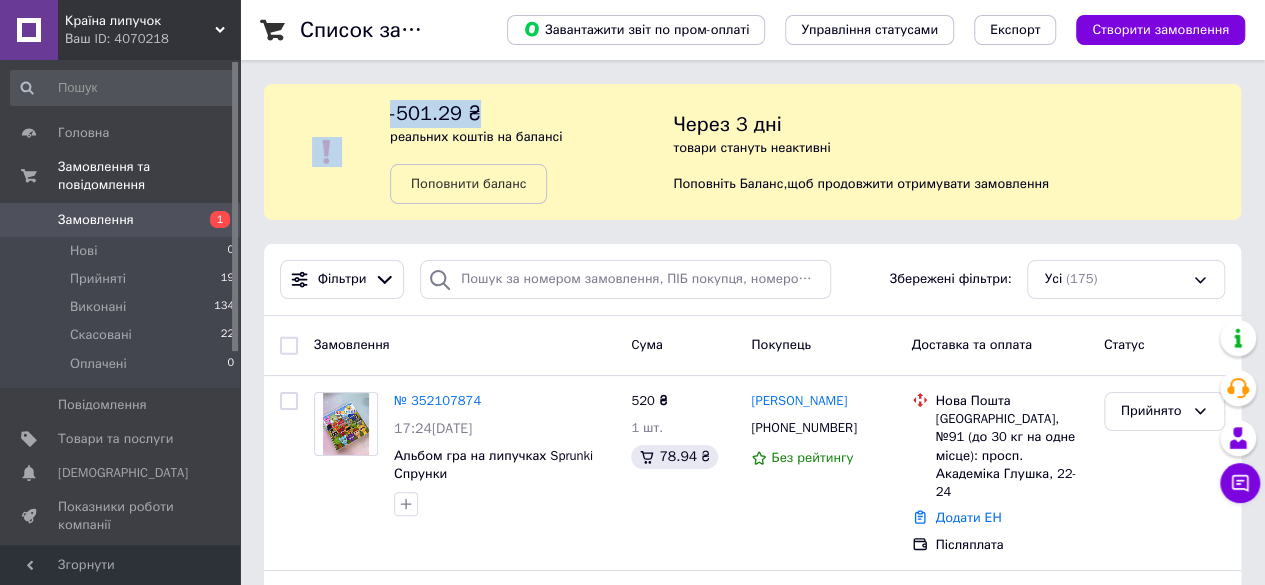 drag, startPoint x: 468, startPoint y: 116, endPoint x: 370, endPoint y: 146, distance: 102.48902 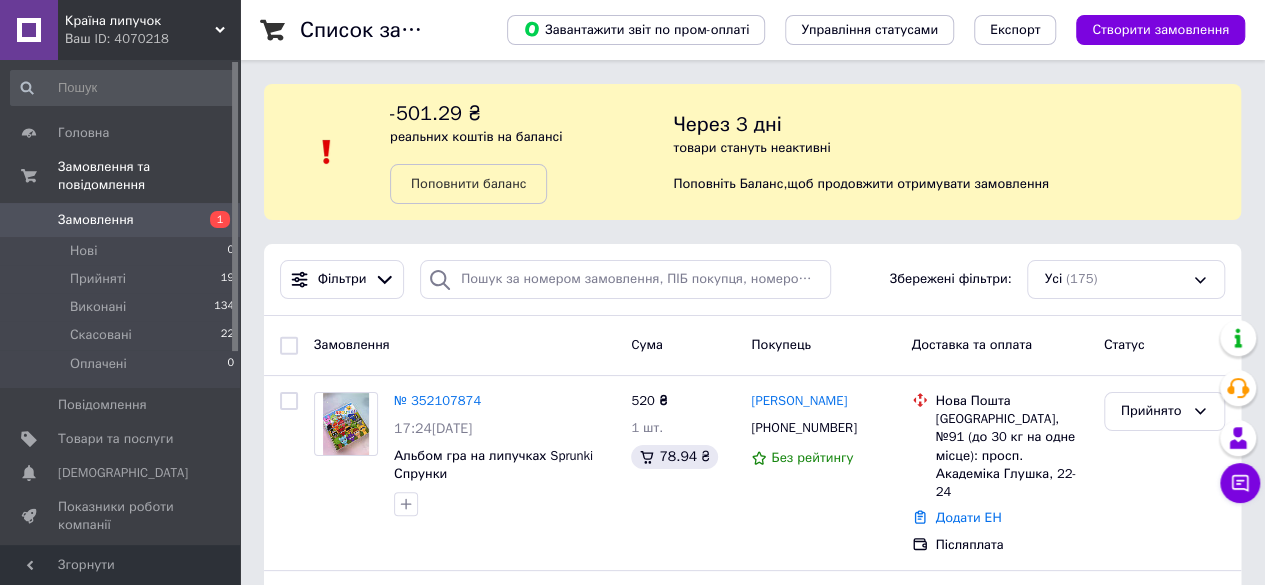 click on "Список замовлень   Завантажити звіт по пром-оплаті Управління статусами Експорт Створити замовлення -501.29 ₴ реальних коштів на балансі Поповнити баланс Через 3 дні товари стануть неактивні Поповніть Баланс ,  щоб продовжити отримувати замовлення Фільтри Збережені фільтри: Усі (175) Замовлення Cума Покупець Доставка та оплата Статус № 352107874 17:24[DATE] Альбом гра на липучках Sprunki Спрунки 520 ₴ 1 шт. 78.94 ₴ [PERSON_NAME] [PHONE_NUMBER] Без рейтингу Нова Пошта Одеса, №91 (до 30 кг на одне місце): просп. Академіка Глушка, 22-24 Додати ЕН Післяплата Прийнято № 352106343 17:14[DATE] 495 ₴" at bounding box center (752, 11040) 